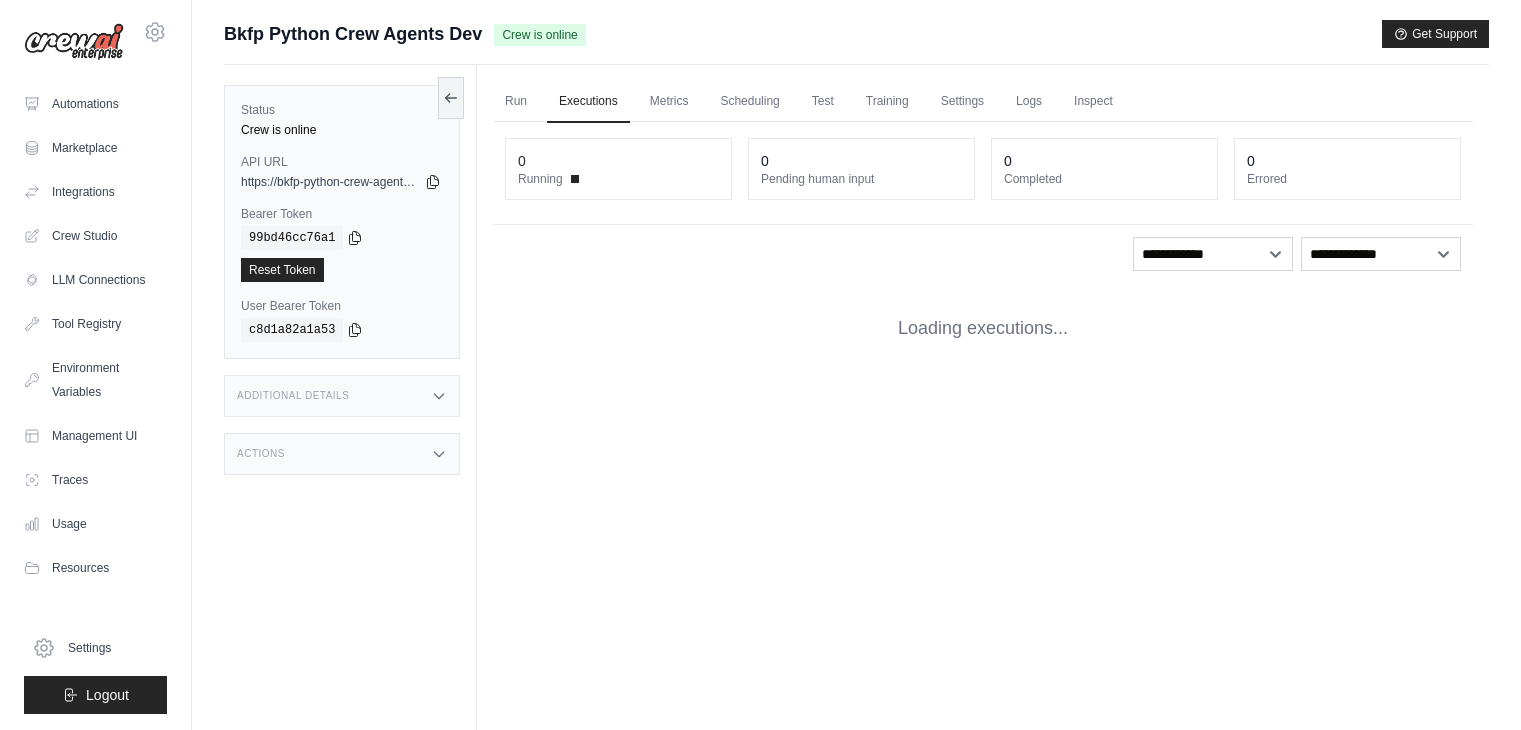 scroll, scrollTop: 0, scrollLeft: 0, axis: both 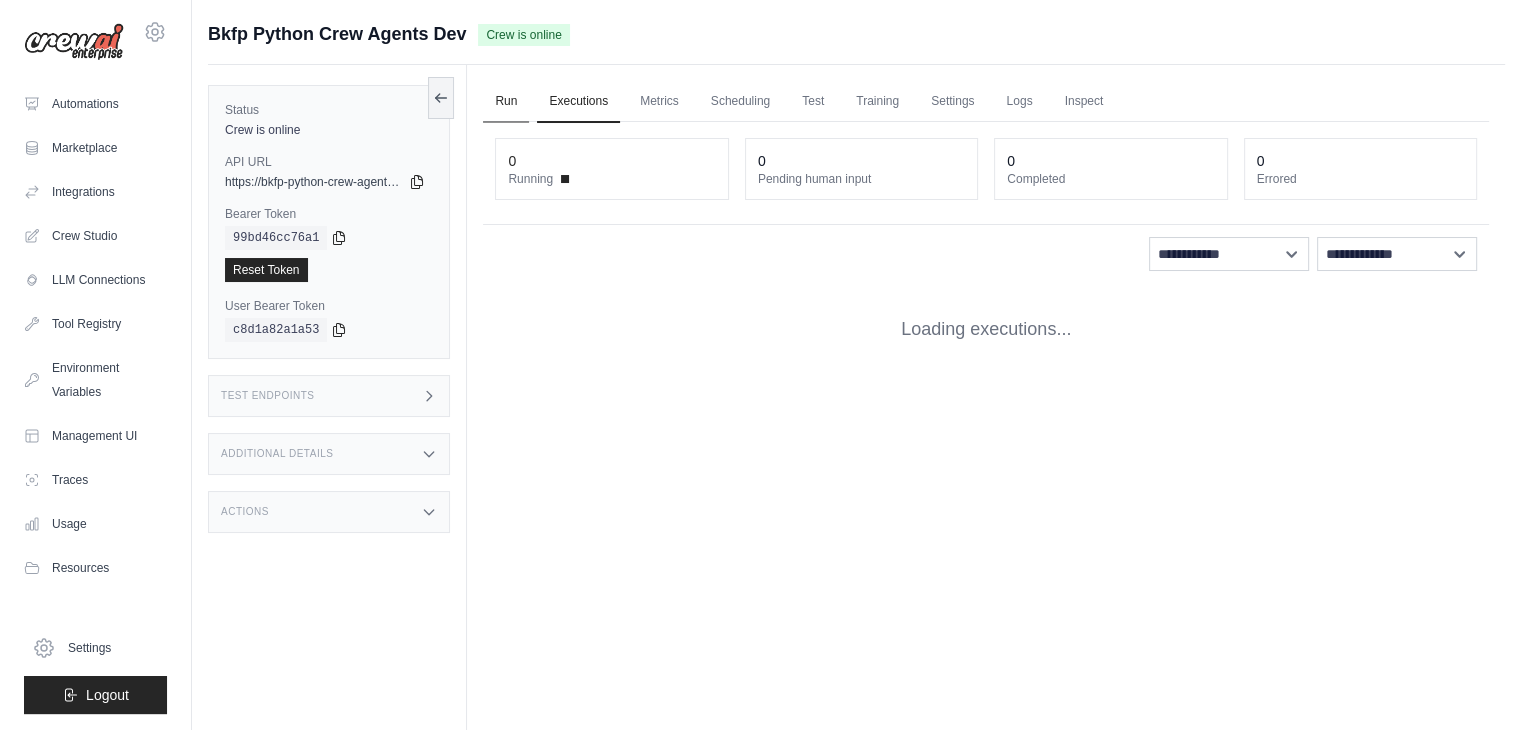 click on "Run" at bounding box center [506, 102] 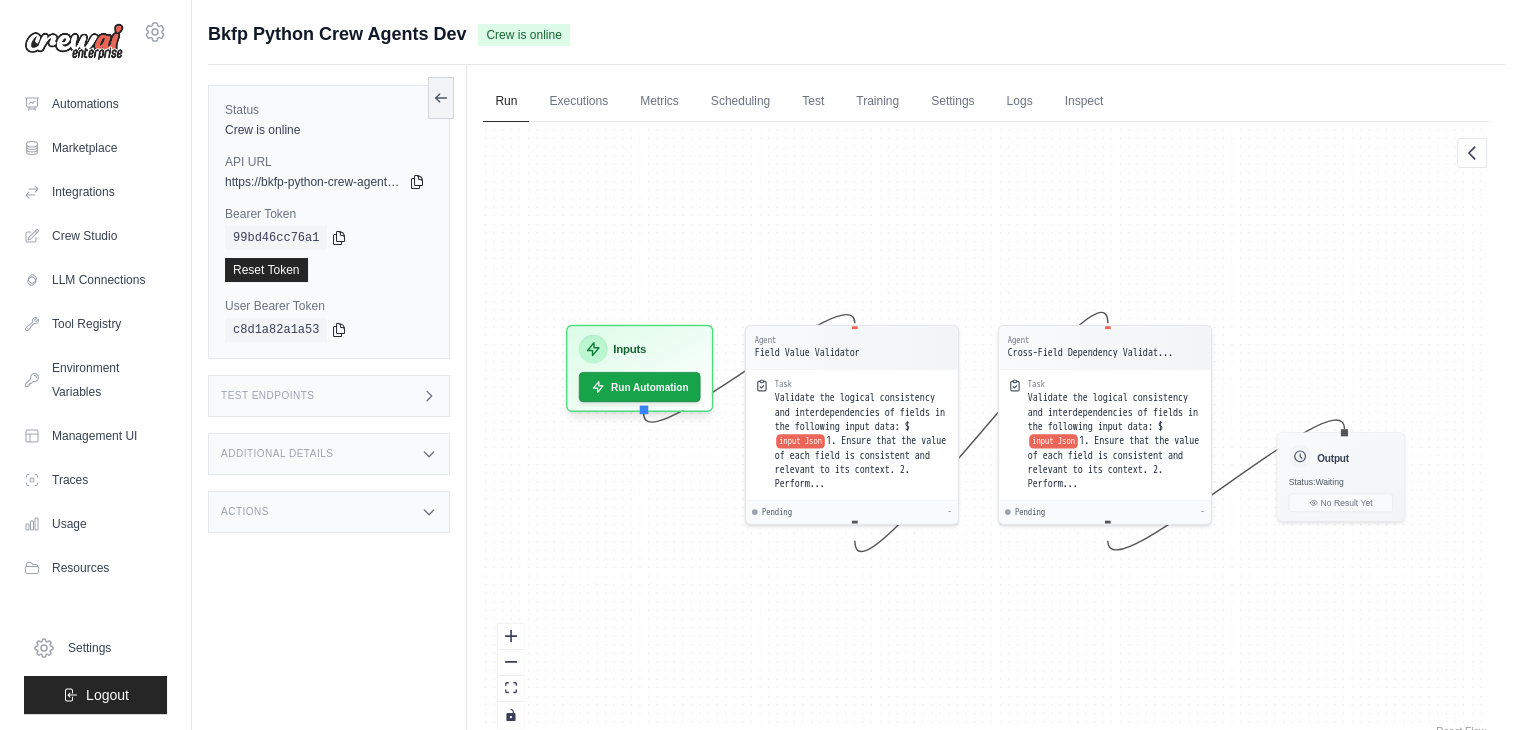 click on "Agent Field Value Validator Task Validate the logical consistency and interdependencies of fields in the following input data: $ input Json
1. Ensure that the value of each field is consistent and relevant to its context. 2. Perform... Pending - Agent Cross-Field Dependency Validat... Task Validate the logical consistency and interdependencies of fields in the following input data: $ input Json
1. Ensure that the value of each field is consistent and relevant to its context. 2. Perform... Pending - Inputs Run Automation Output Status:  Waiting No Result Yet" at bounding box center (986, 432) 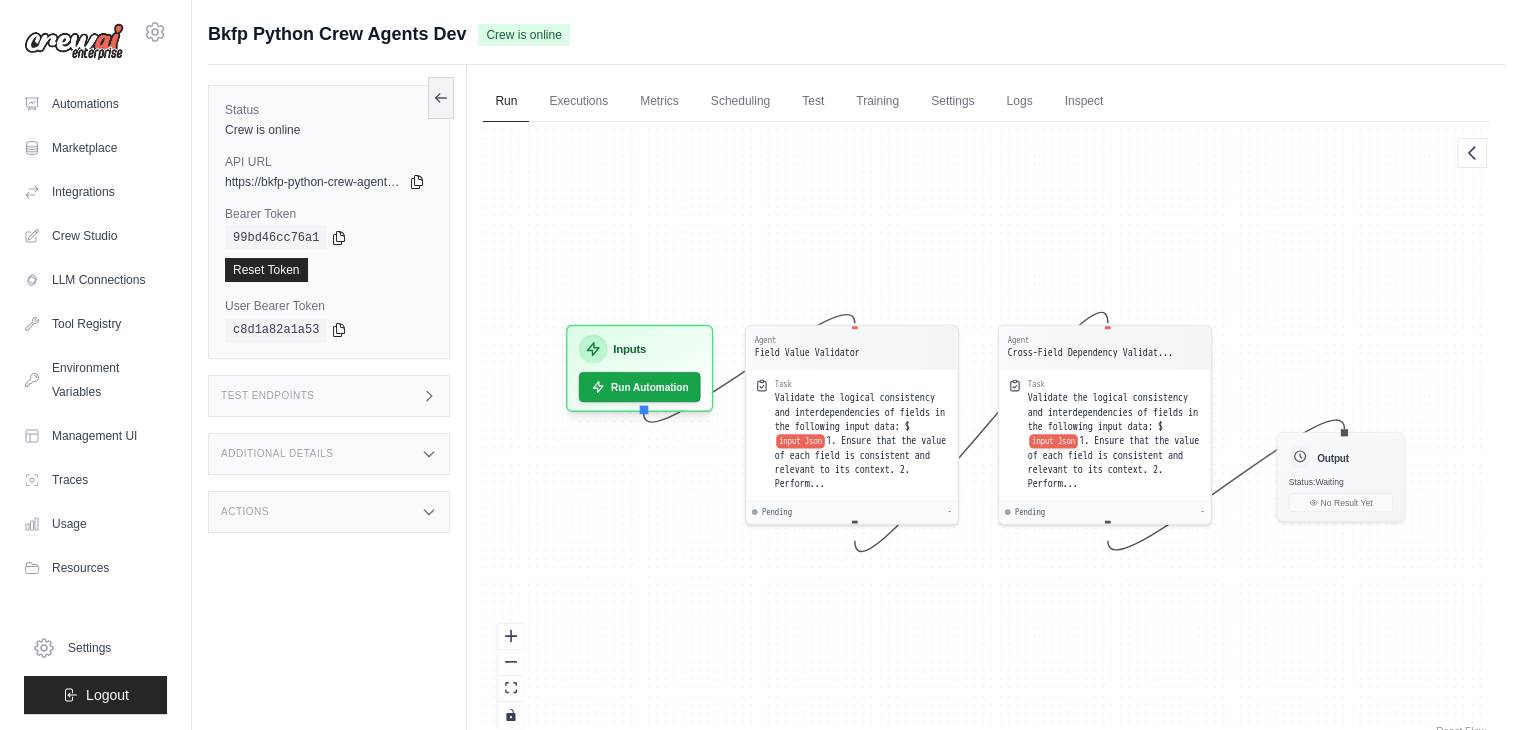 click on "Agent Field Value Validator Task Validate the logical consistency and interdependencies of fields in the following input data: $ input Json
1. Ensure that the value of each field is consistent and relevant to its context. 2. Perform... Pending - Agent Cross-Field Dependency Validat... Task Validate the logical consistency and interdependencies of fields in the following input data: $ input Json
1. Ensure that the value of each field is consistent and relevant to its context. 2. Perform... Pending - Inputs Run Automation Output Status:  Waiting No Result Yet" at bounding box center [986, 432] 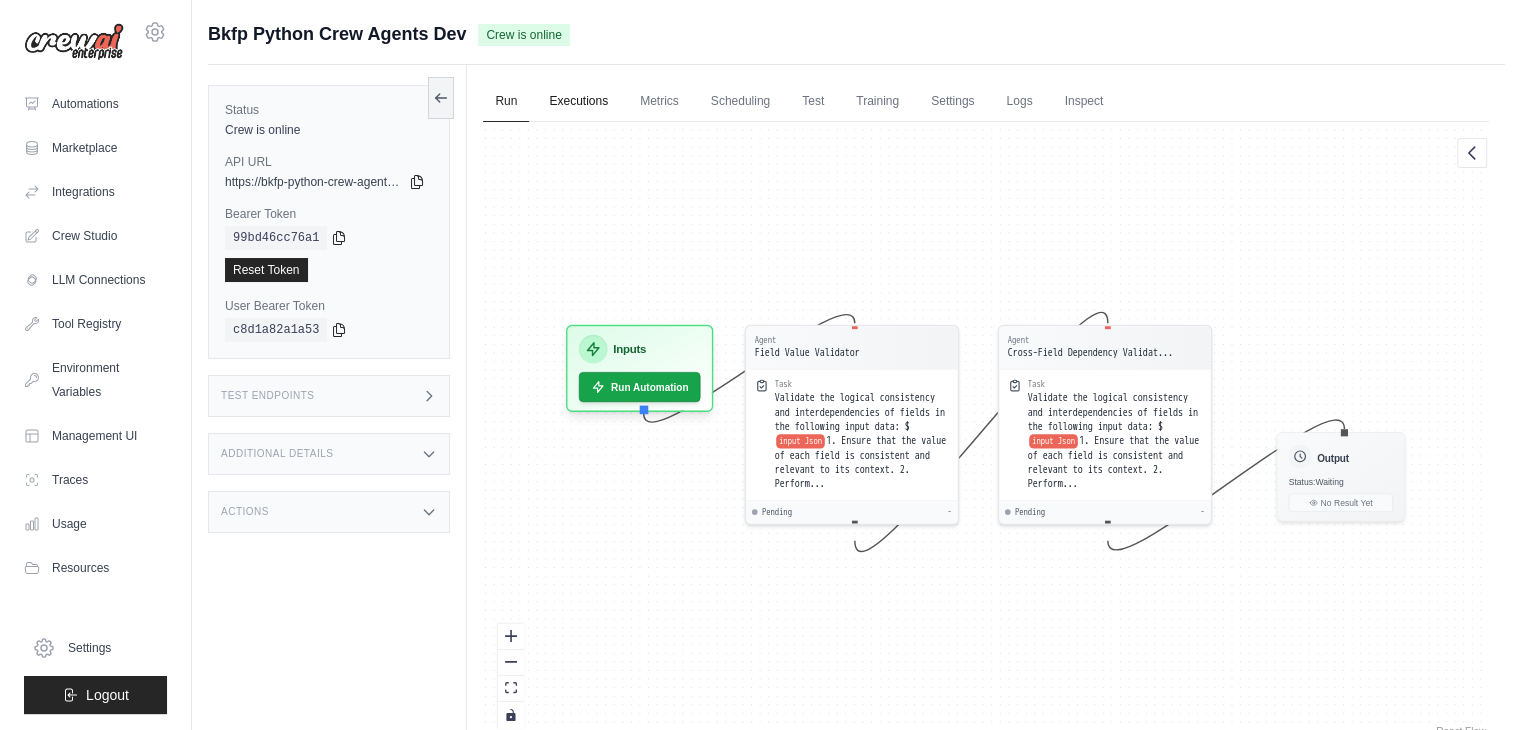 click on "Executions" at bounding box center (578, 102) 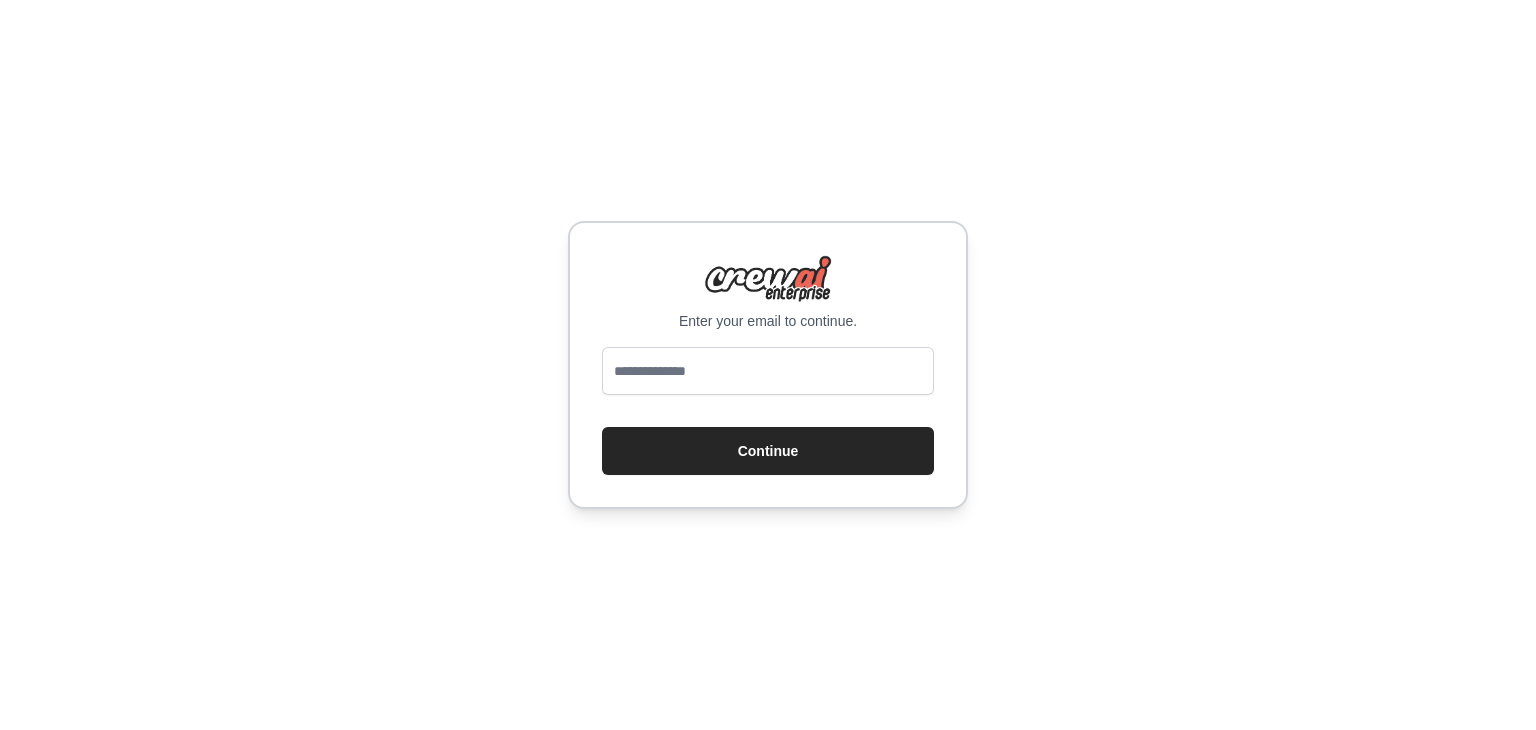 scroll, scrollTop: 0, scrollLeft: 0, axis: both 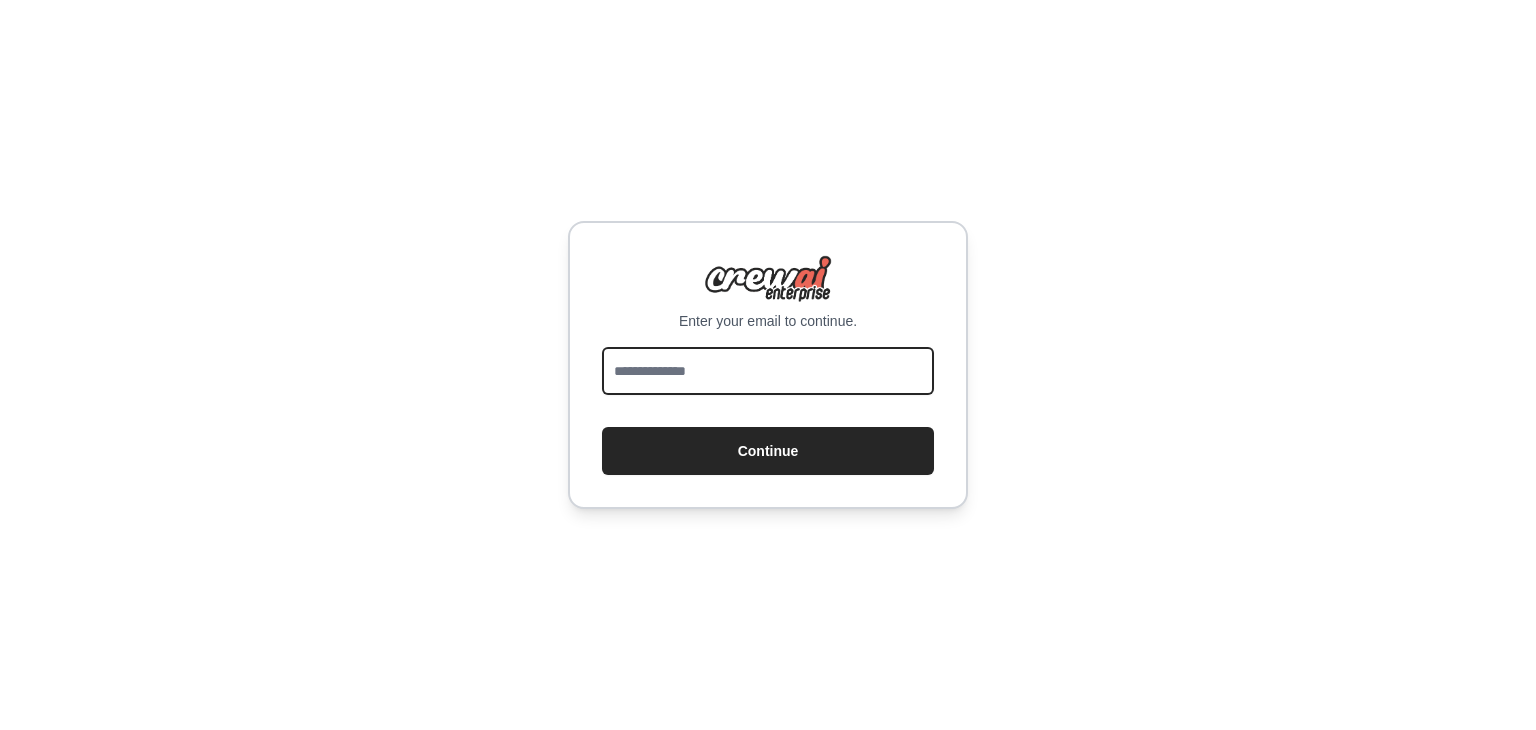 click at bounding box center (768, 371) 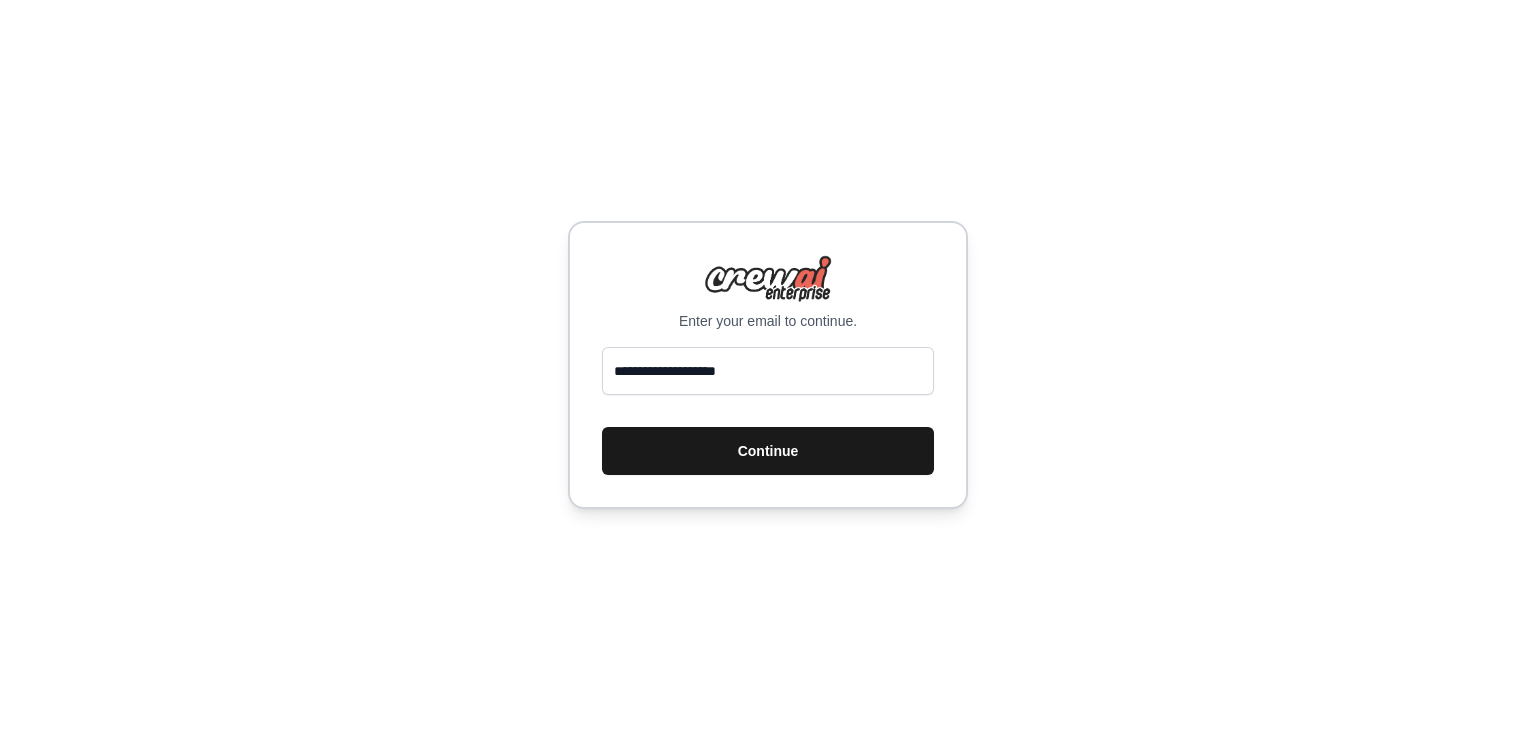 click on "Continue" at bounding box center (768, 451) 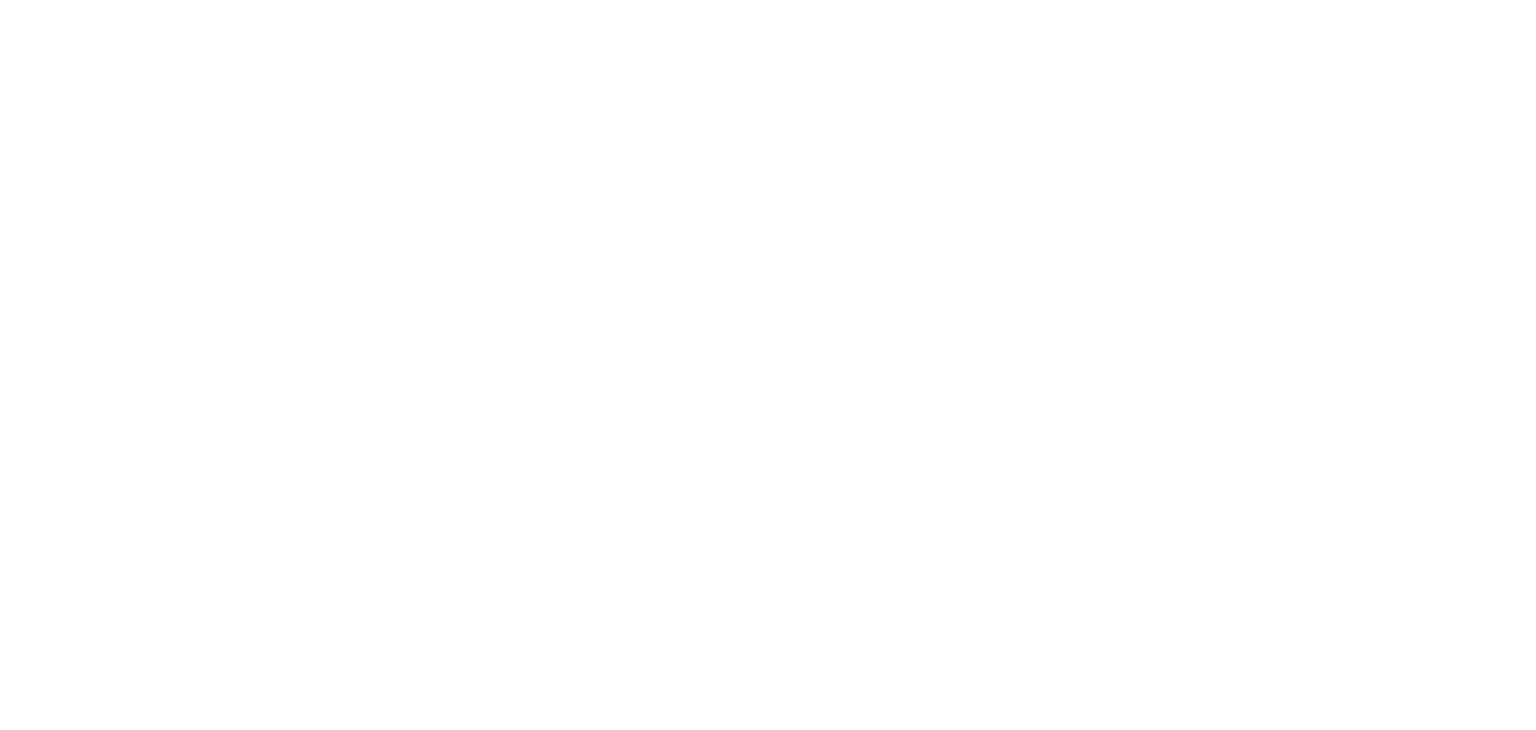 scroll, scrollTop: 0, scrollLeft: 0, axis: both 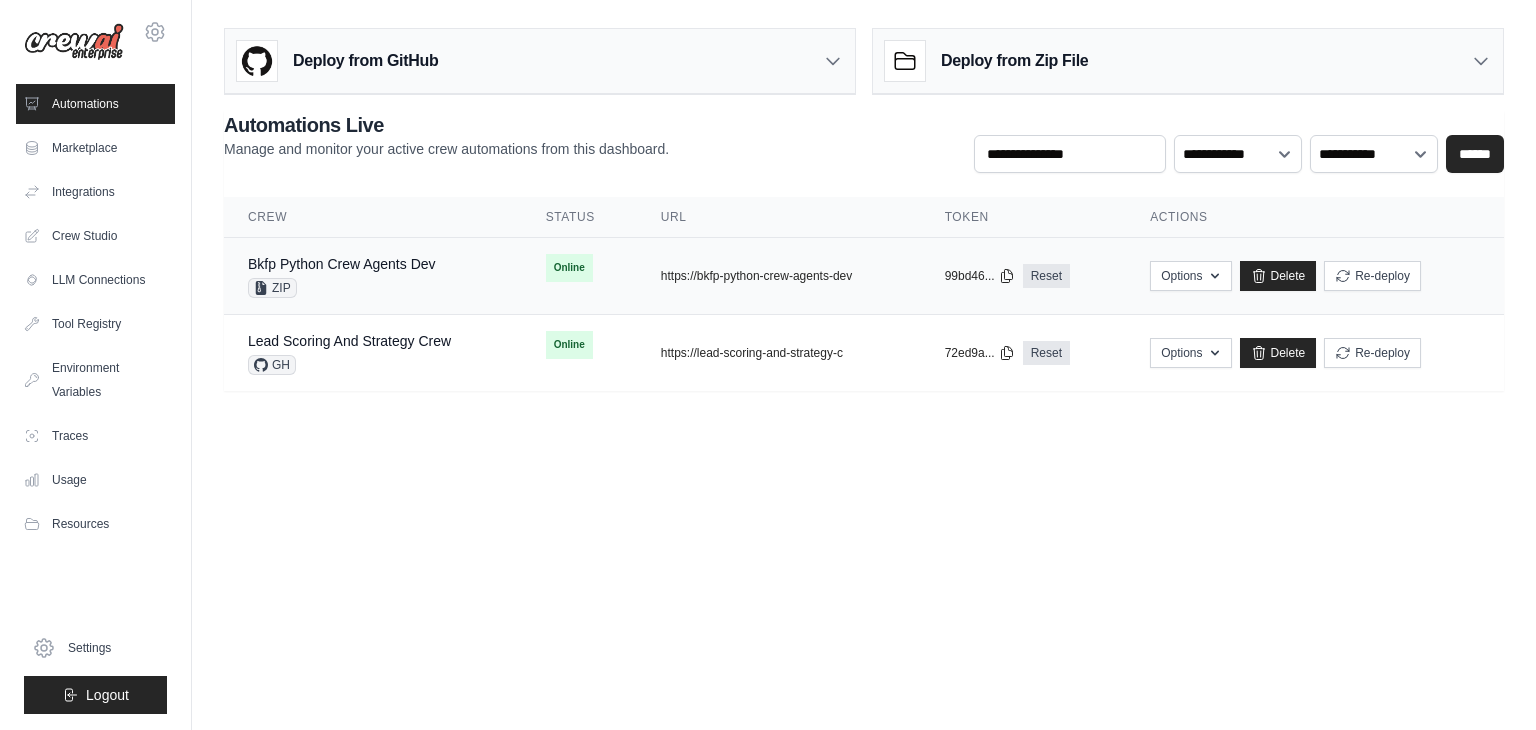 click on "copied
https://bkfp-python-crew-agents-dev" at bounding box center [779, 276] 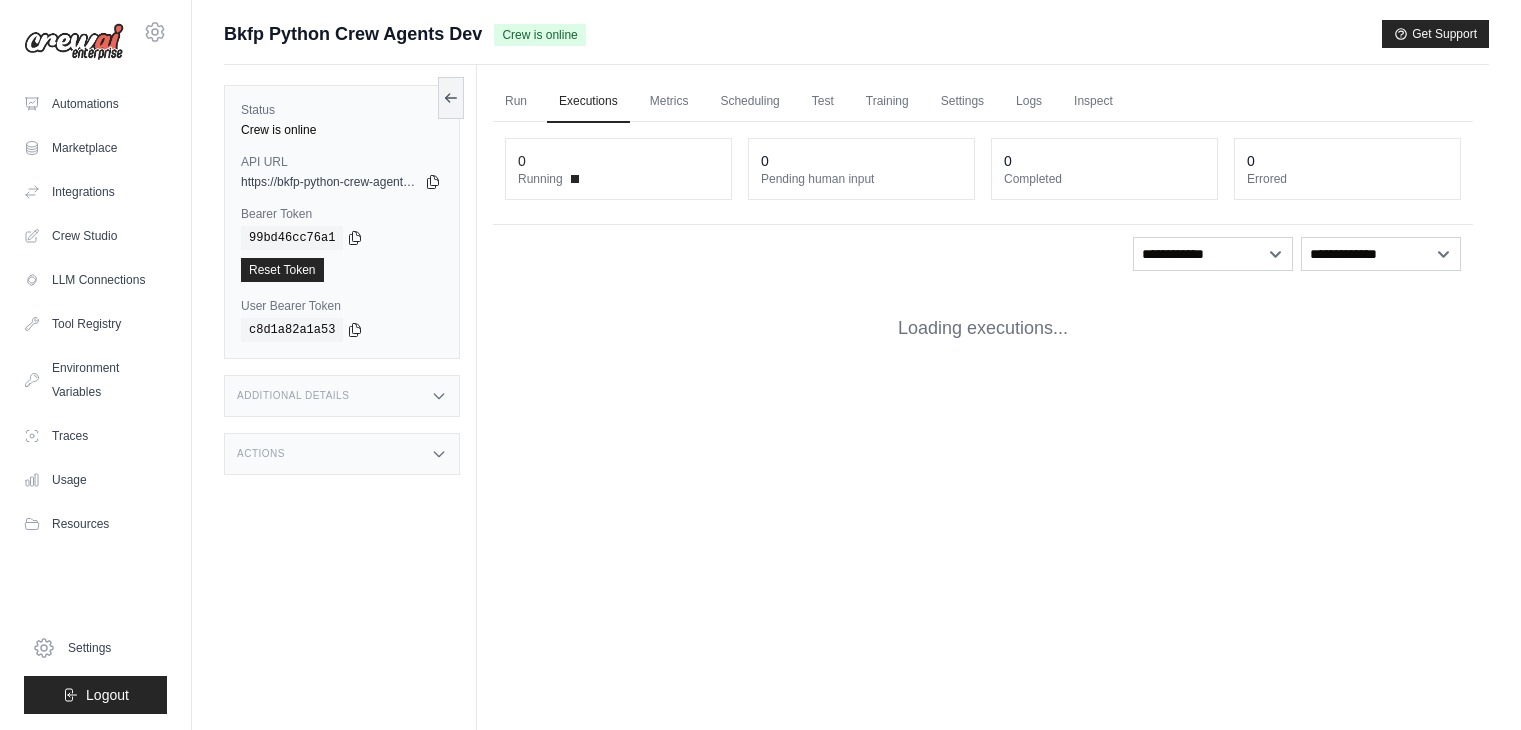 scroll, scrollTop: 0, scrollLeft: 0, axis: both 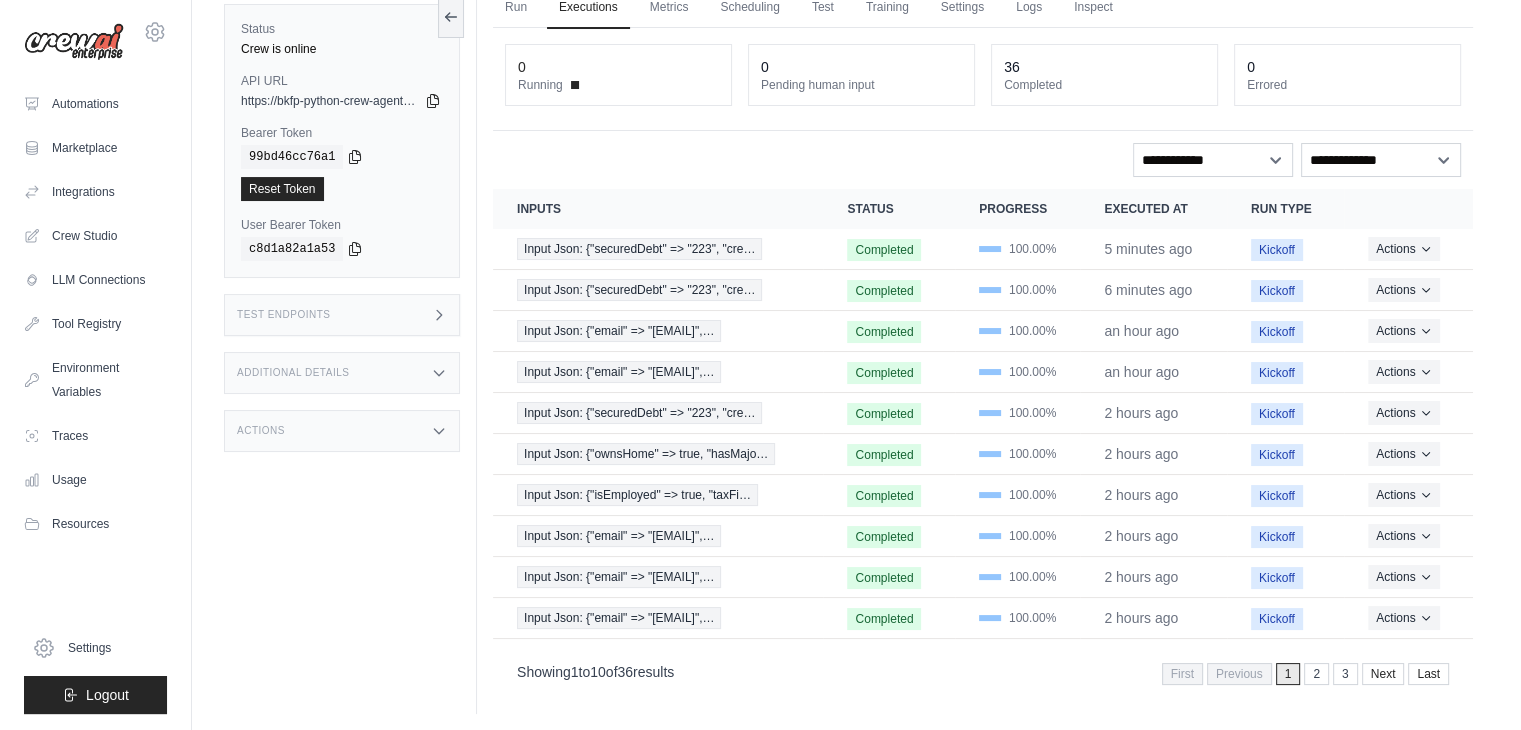 drag, startPoint x: 1356, startPoint y: 669, endPoint x: 643, endPoint y: 657, distance: 713.10095 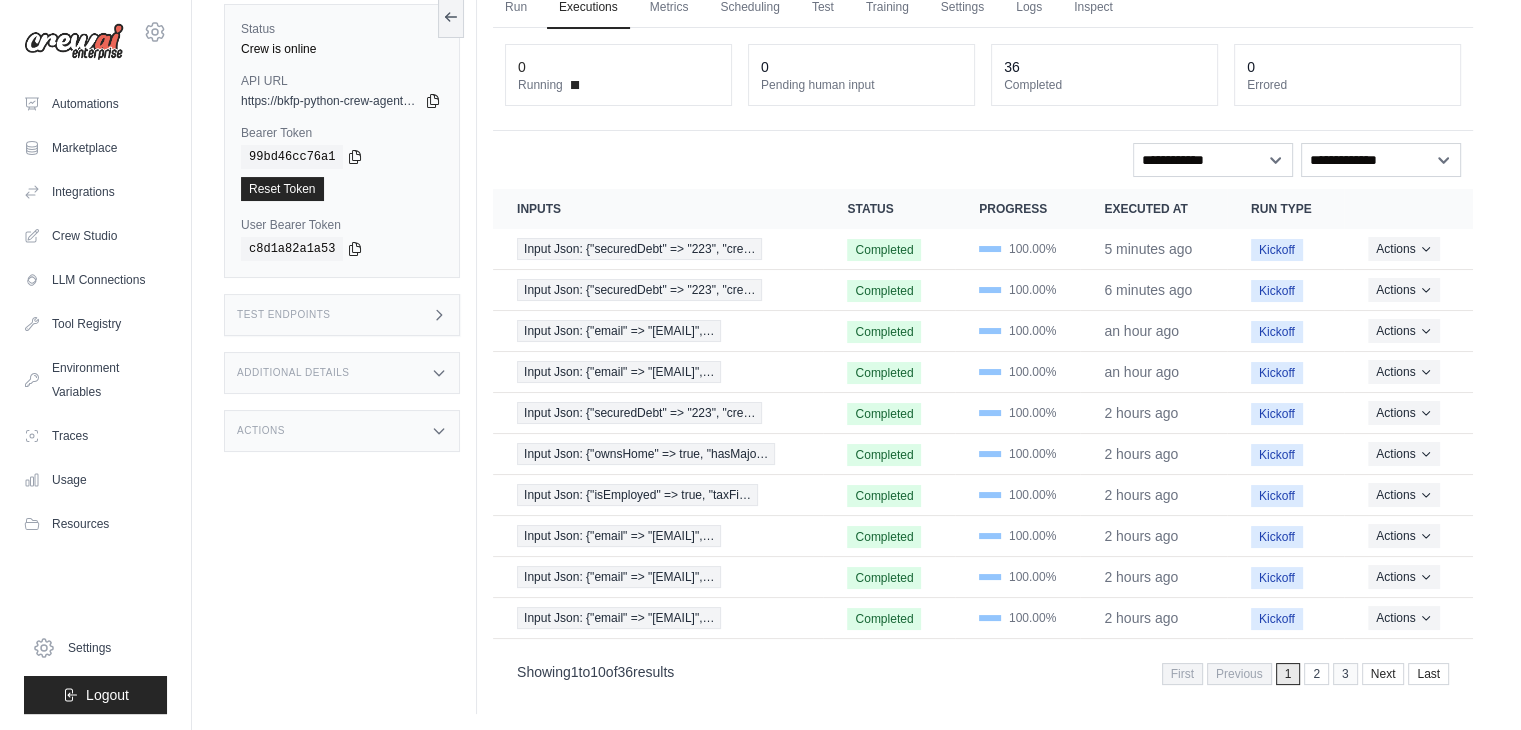 click on "3" at bounding box center [1345, 674] 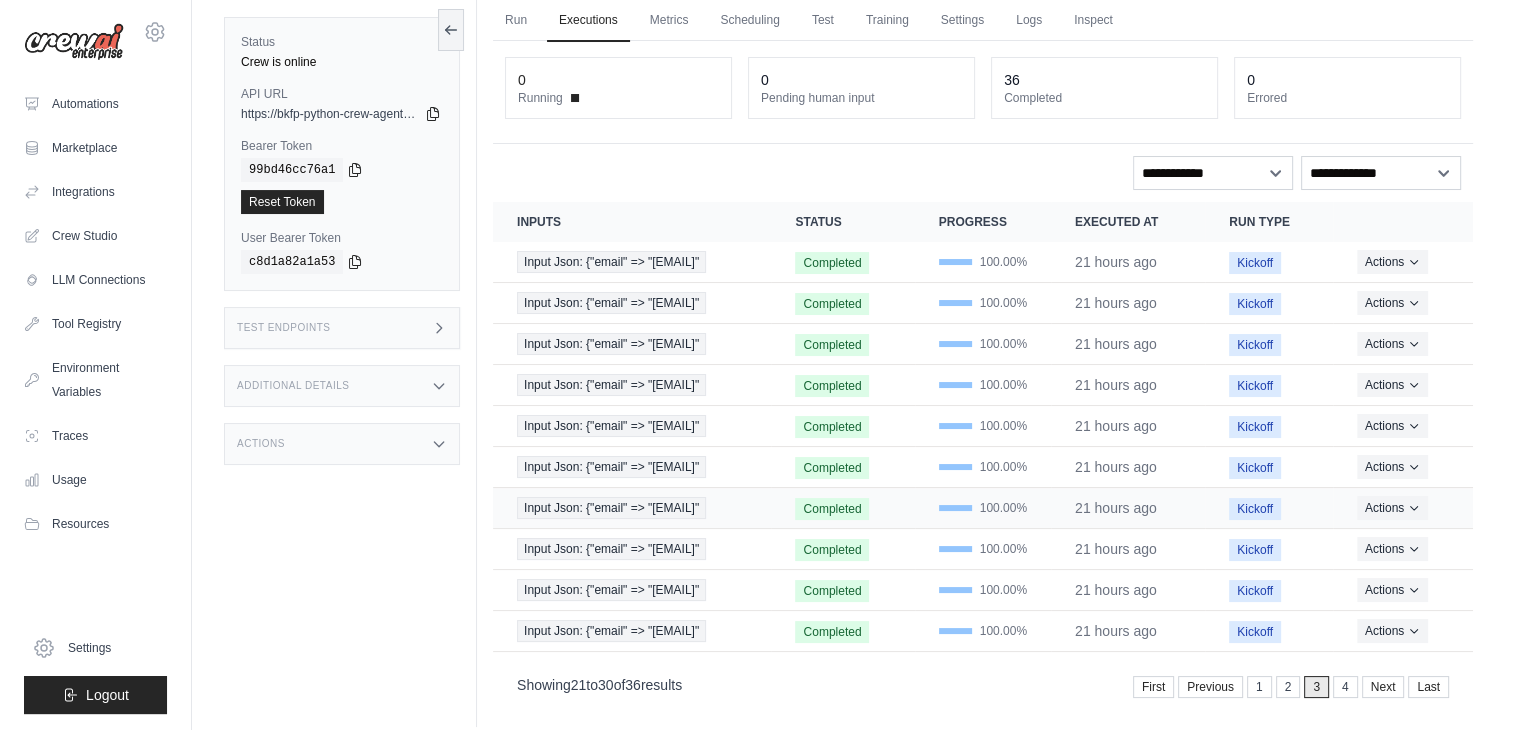 scroll, scrollTop: 94, scrollLeft: 0, axis: vertical 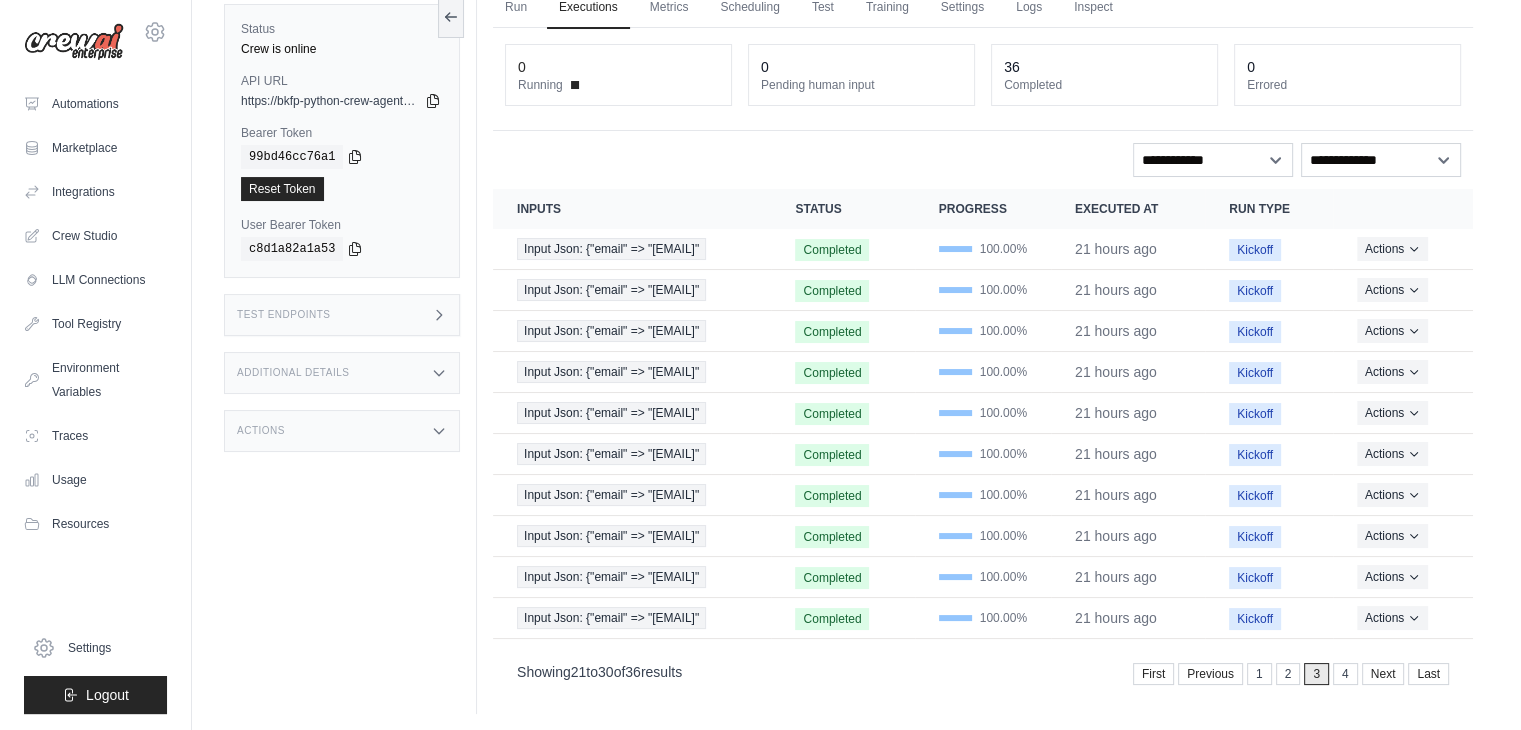 click on "4" at bounding box center (1345, 674) 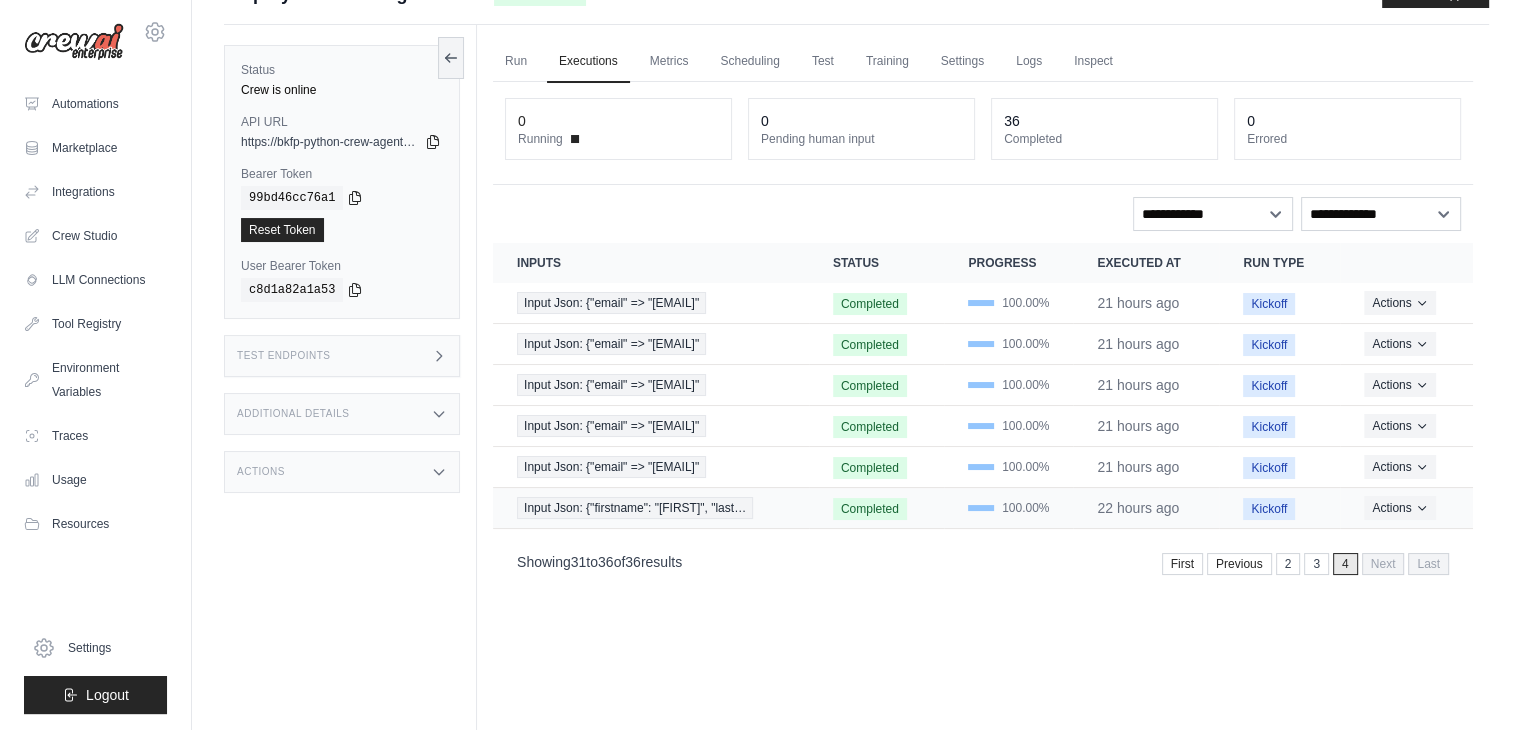 scroll, scrollTop: 0, scrollLeft: 0, axis: both 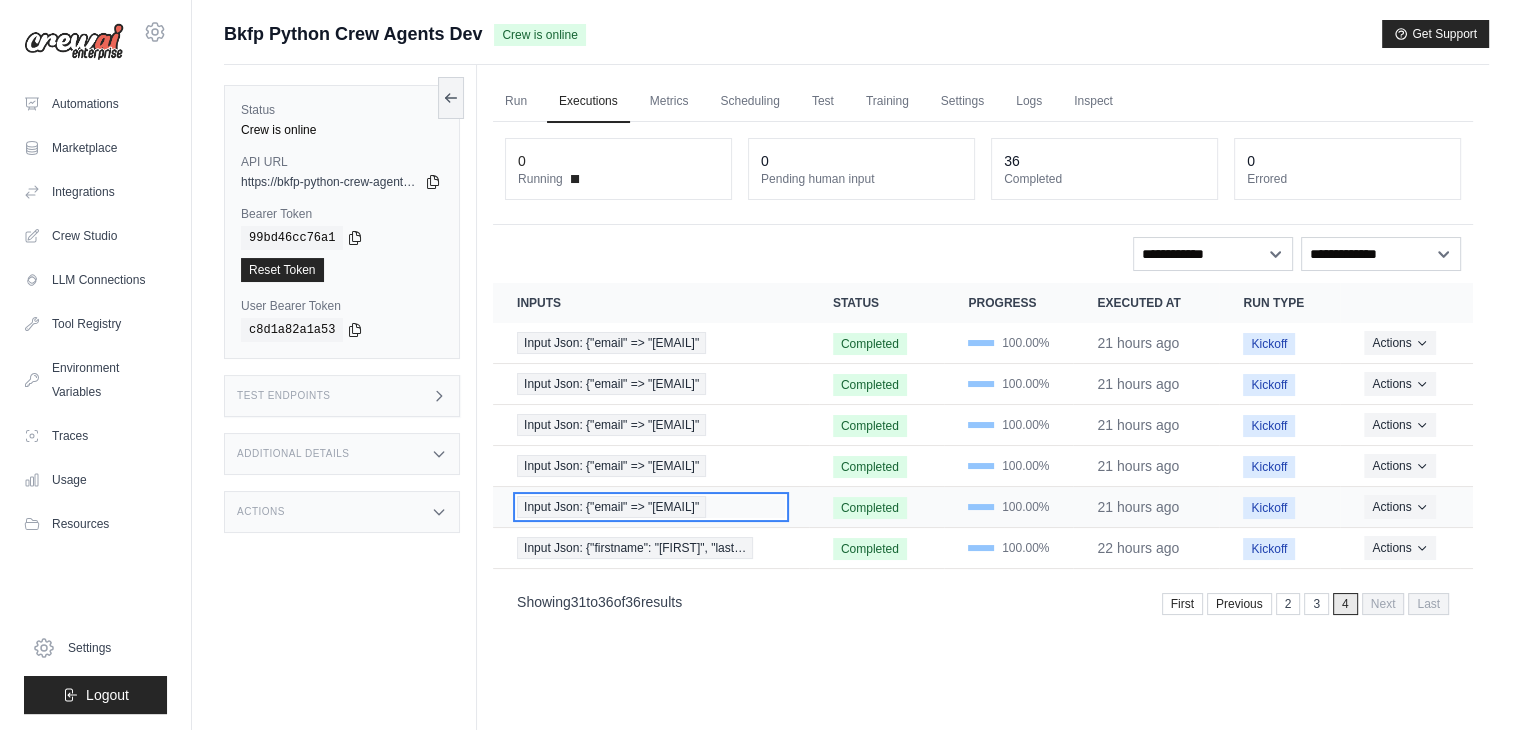 click on "Input Json:
{"email" => "yuvasri@apptomat…" at bounding box center (611, 507) 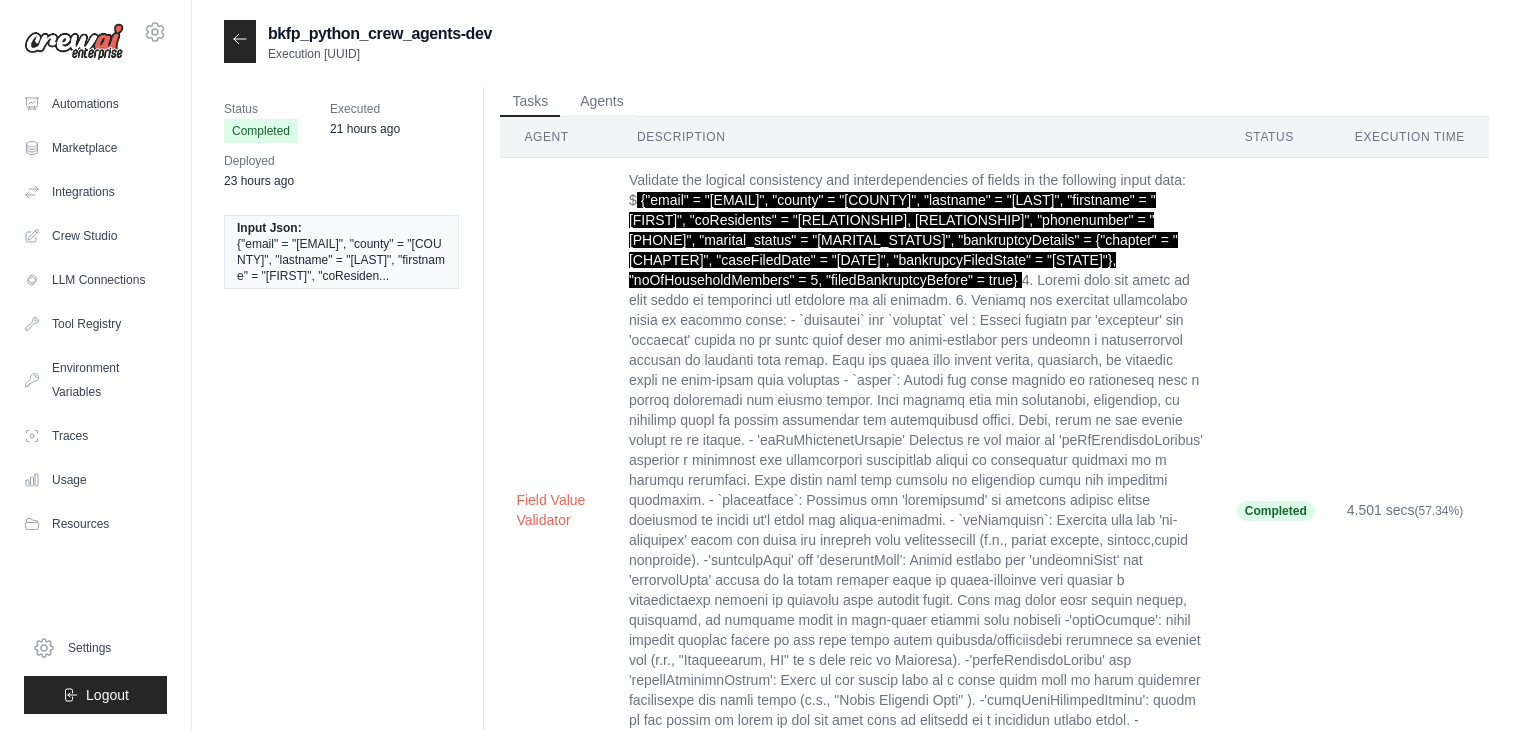scroll, scrollTop: 0, scrollLeft: 0, axis: both 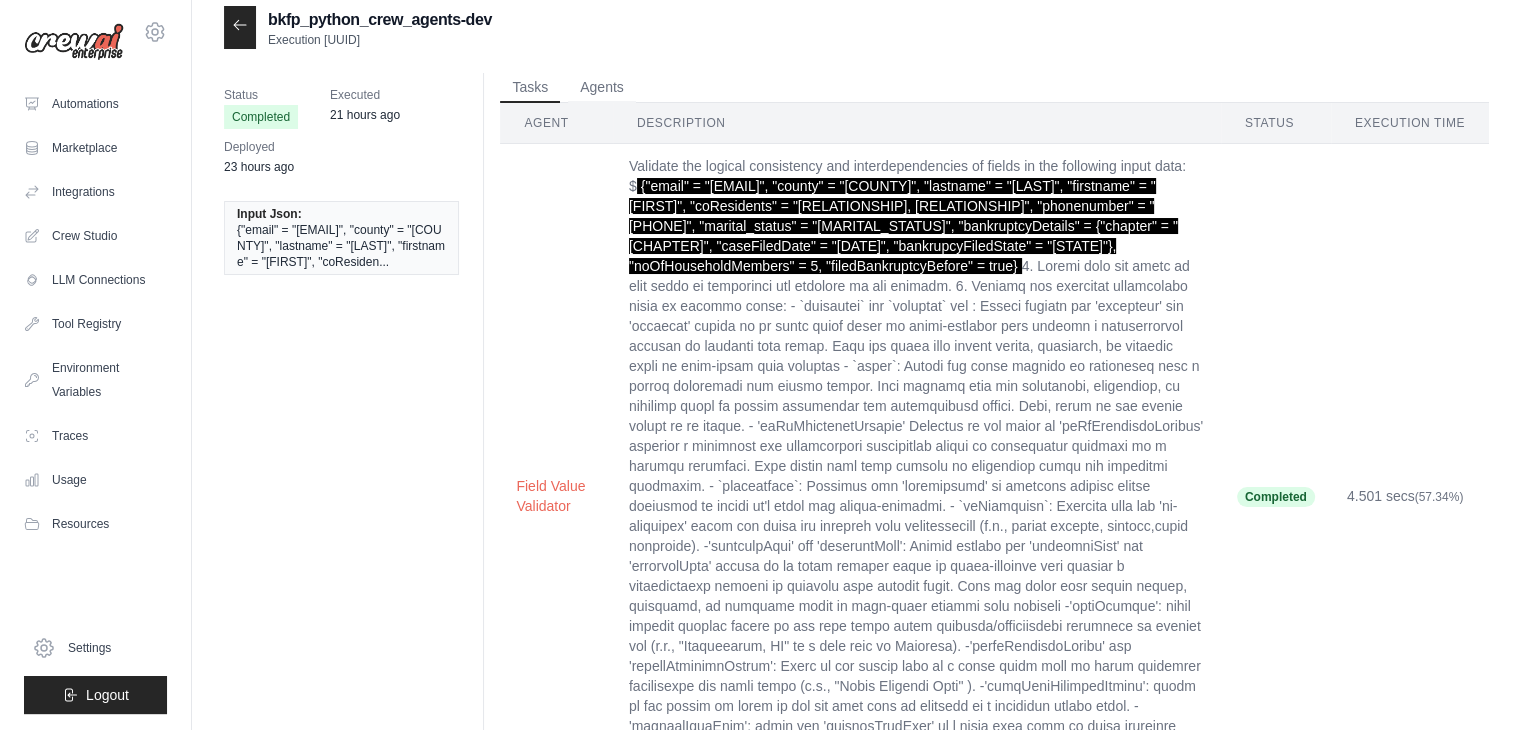 click on "{"email" => "yuvasri@apptomate.co", "county" => "Denver", "lastname" => "Gopal", "firstname" => "Yuvasri", "coResidents" => "Me and wife", "phonenumber" => "1234567890", "marital_status" => "Single", "bankruptcyDetails" => {"chapter" => "7", "caseFiledDate" => "2025-05-32", "bankrupcyFiledState" => "Denver"}, "noOfHouseholdMembers" => 5, "filedBankruptcyBefore" => true}" at bounding box center (903, 226) 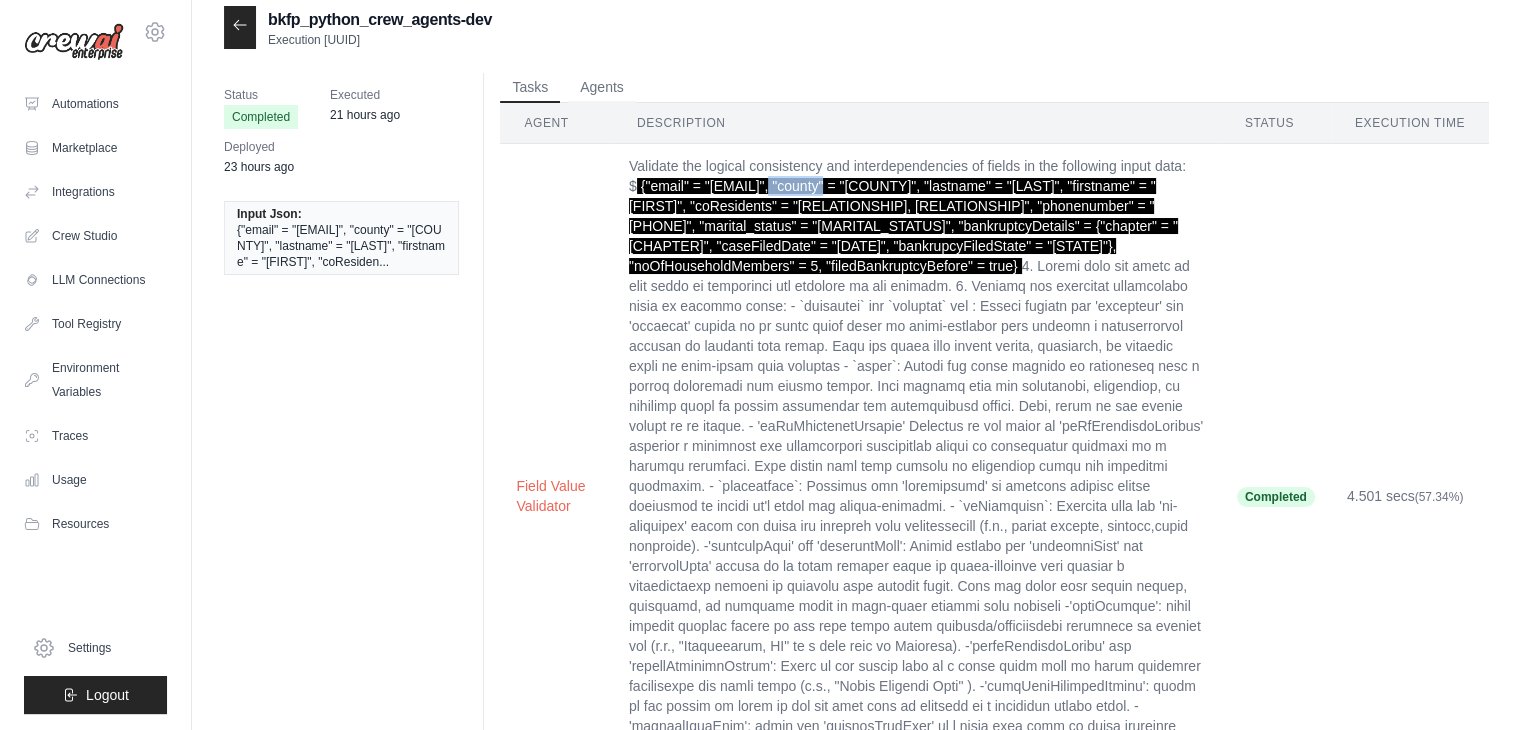 click on "{"email" => "yuvasri@apptomate.co", "county" => "Denver", "lastname" => "Gopal", "firstname" => "Yuvasri", "coResidents" => "Me and wife", "phonenumber" => "1234567890", "marital_status" => "Single", "bankruptcyDetails" => {"chapter" => "7", "caseFiledDate" => "2025-05-32", "bankrupcyFiledState" => "Denver"}, "noOfHouseholdMembers" => 5, "filedBankruptcyBefore" => true}" at bounding box center (903, 226) 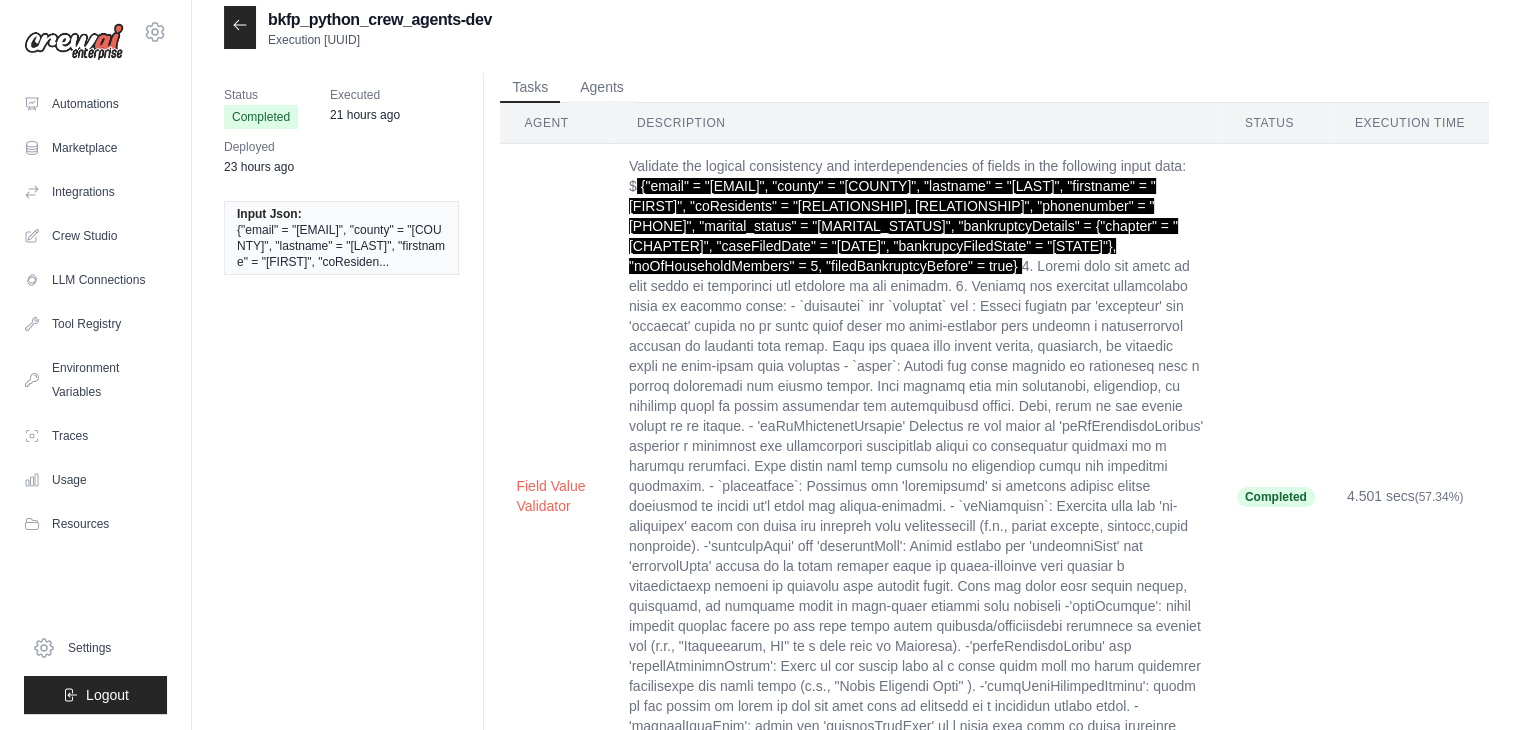 click at bounding box center [240, 27] 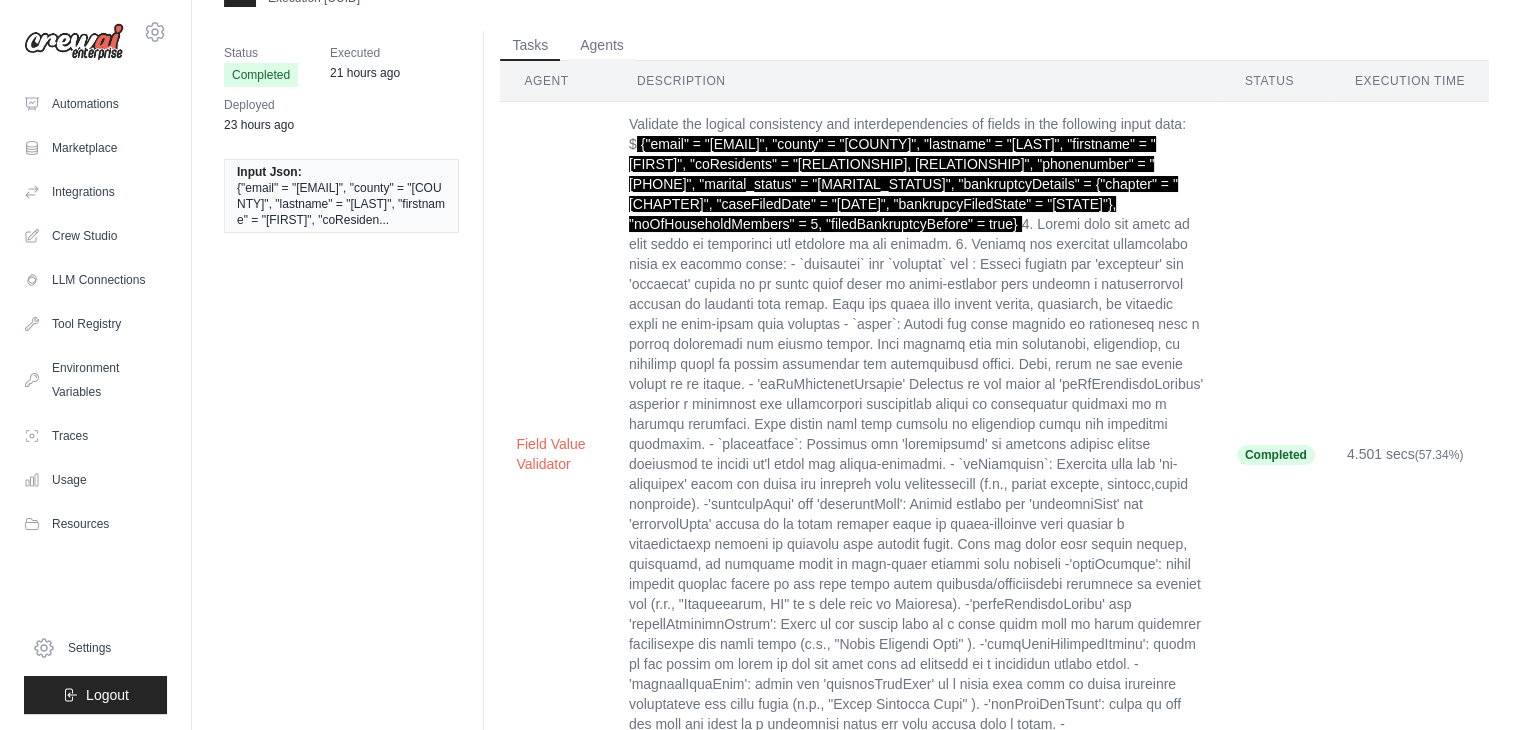 scroll, scrollTop: 0, scrollLeft: 0, axis: both 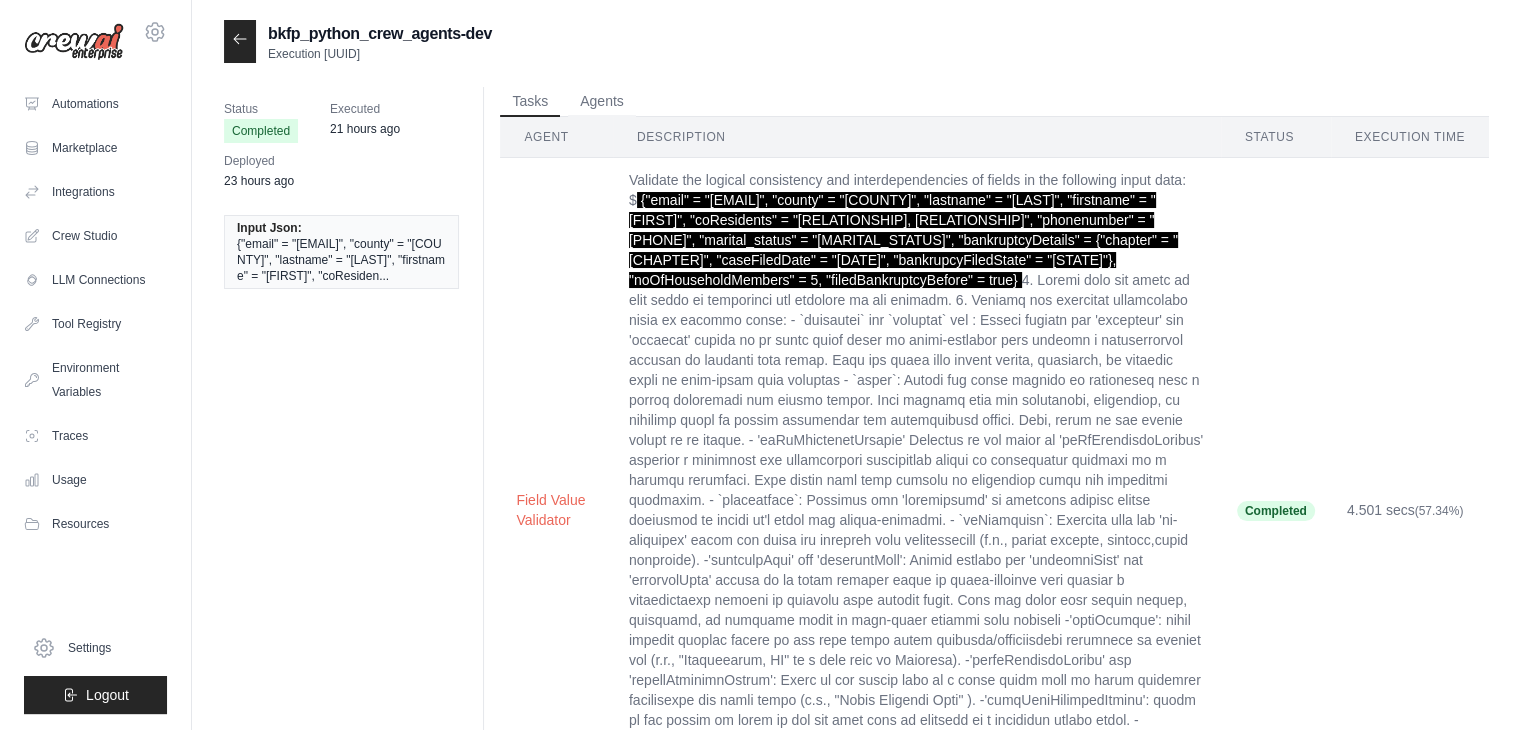click 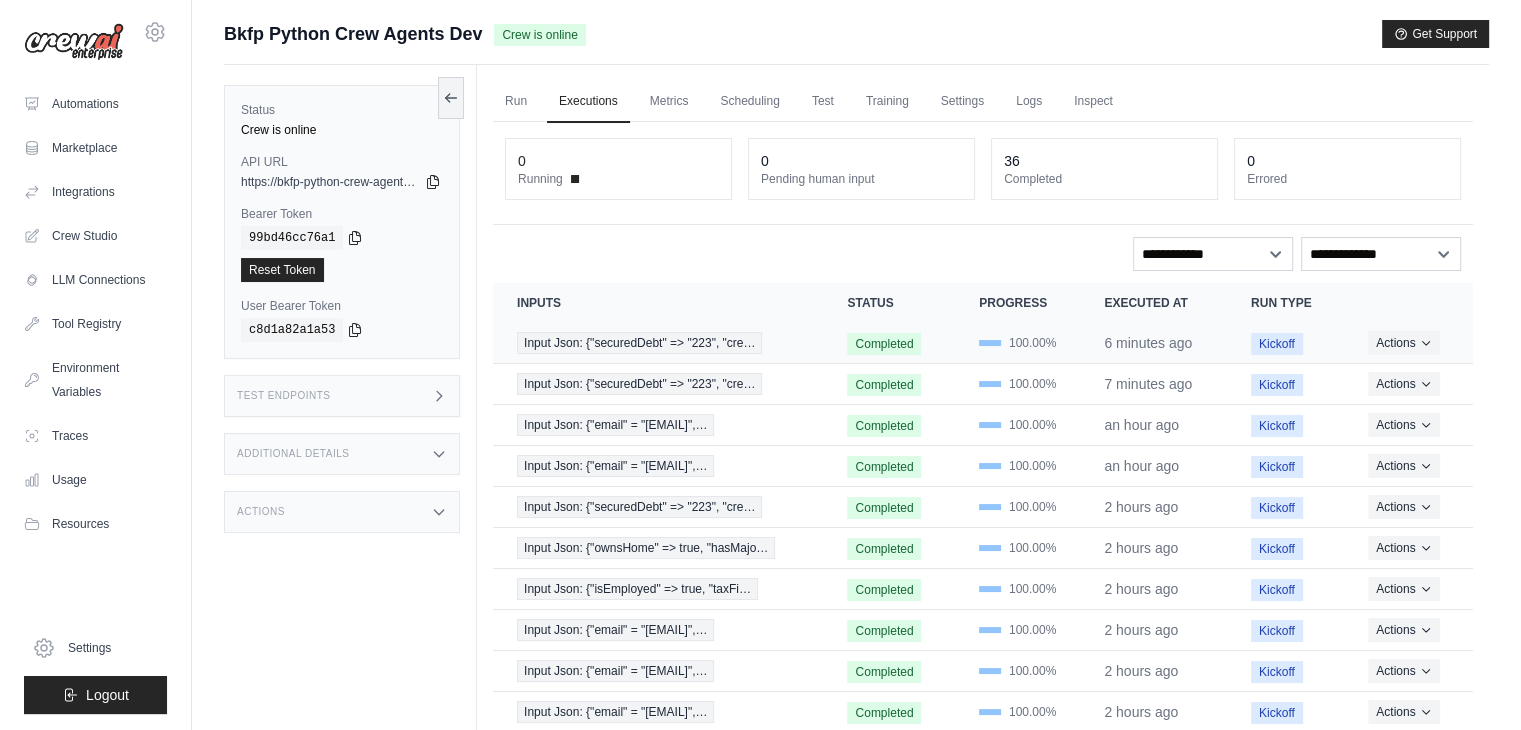 scroll, scrollTop: 94, scrollLeft: 0, axis: vertical 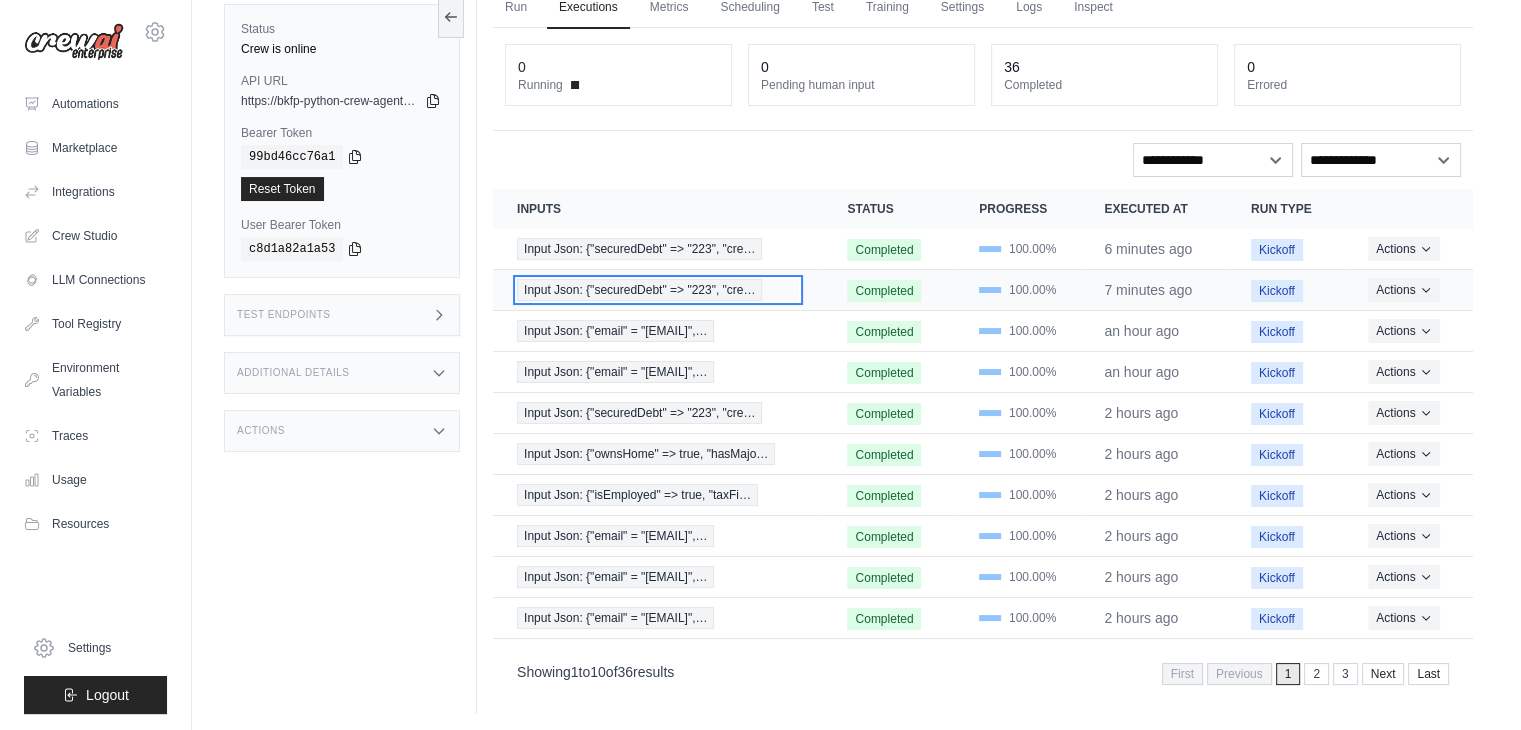 click on "Input Json:
{"securedDebt" => "223", "cre…" at bounding box center [639, 290] 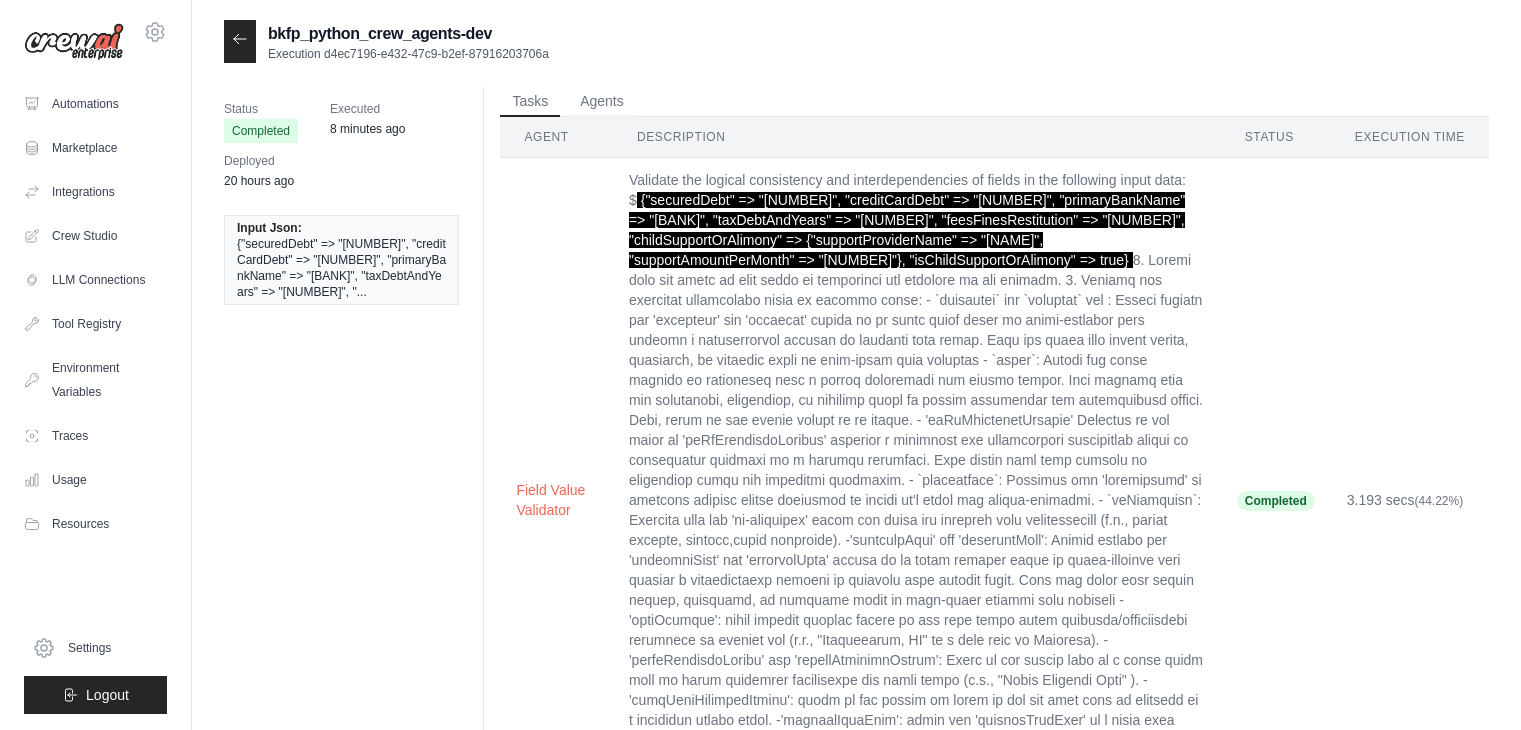 scroll, scrollTop: 0, scrollLeft: 0, axis: both 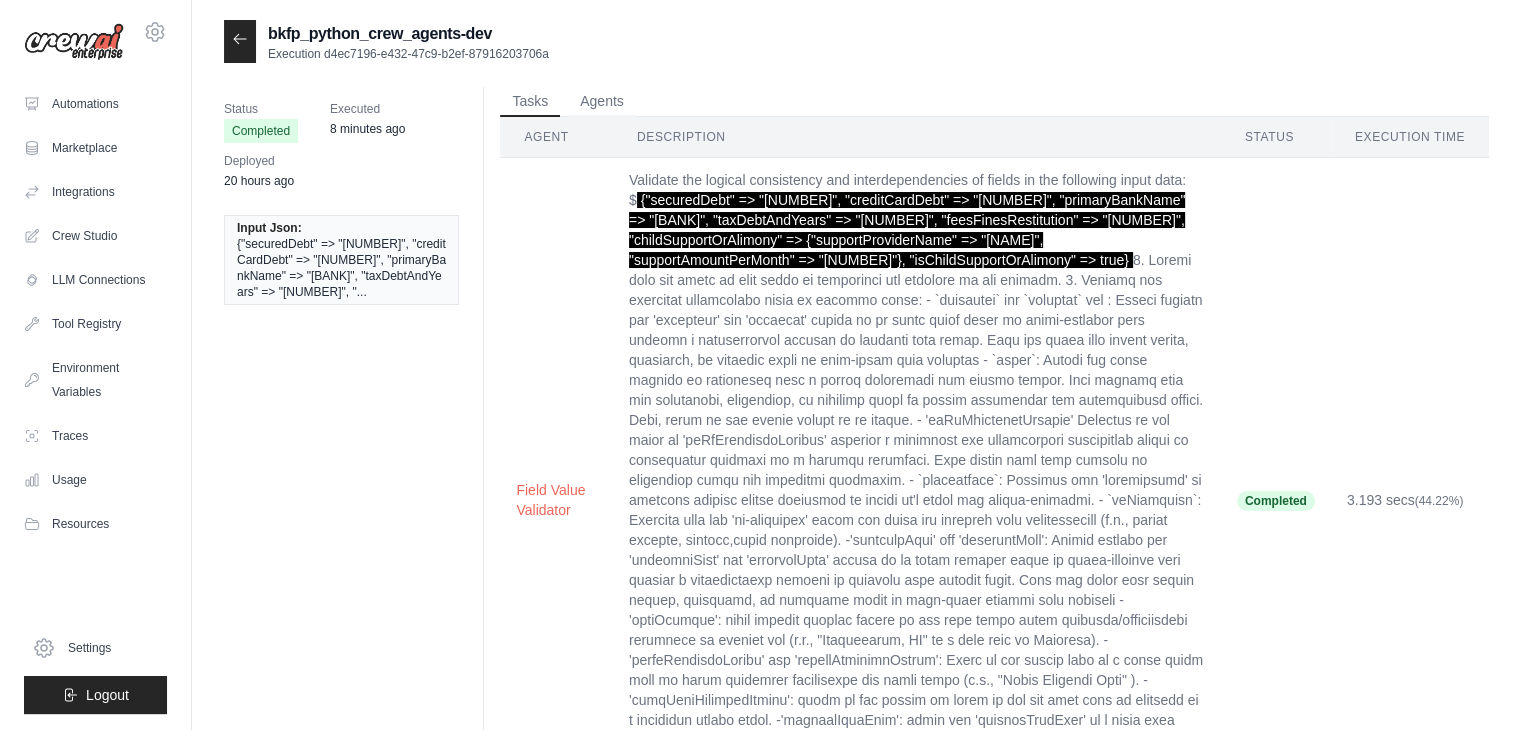 click 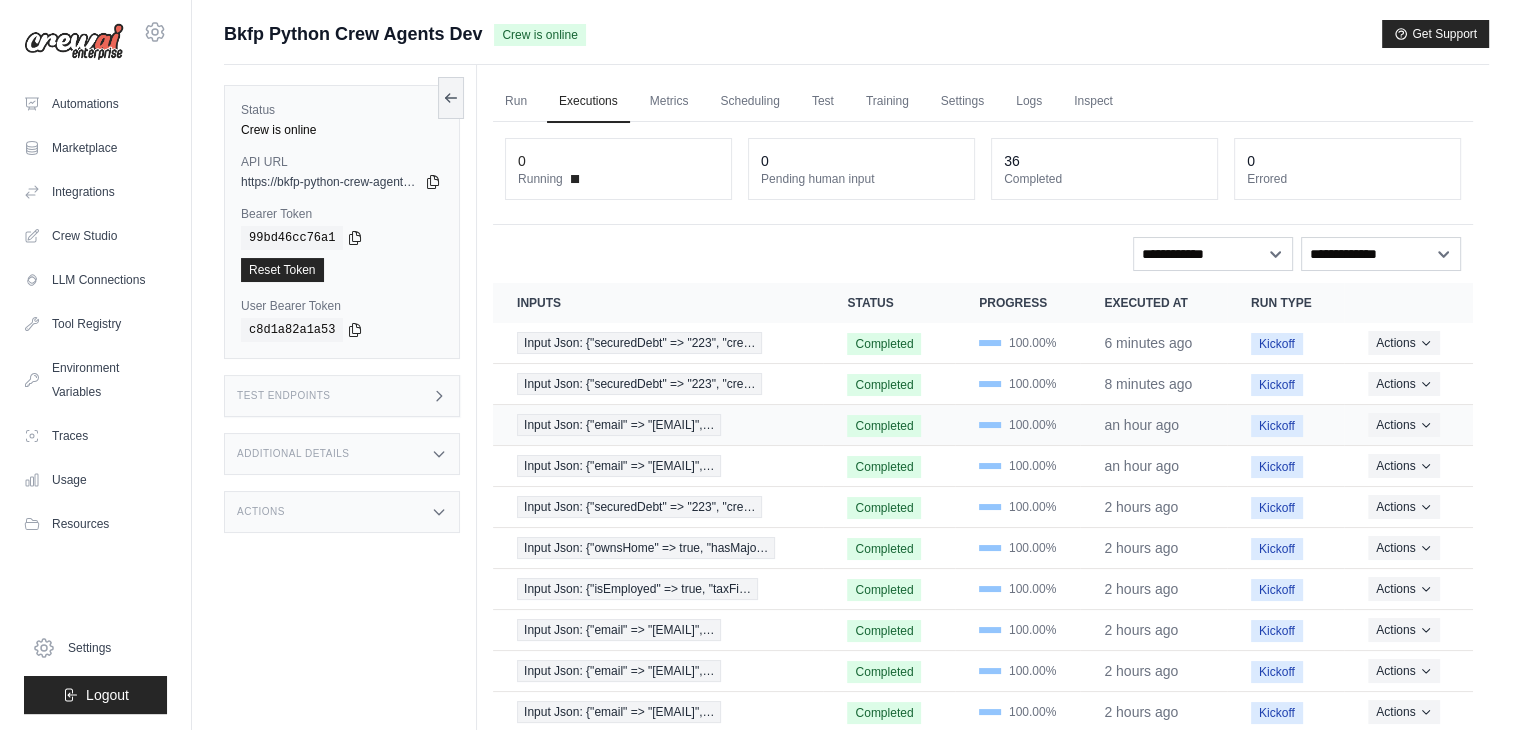 scroll, scrollTop: 94, scrollLeft: 0, axis: vertical 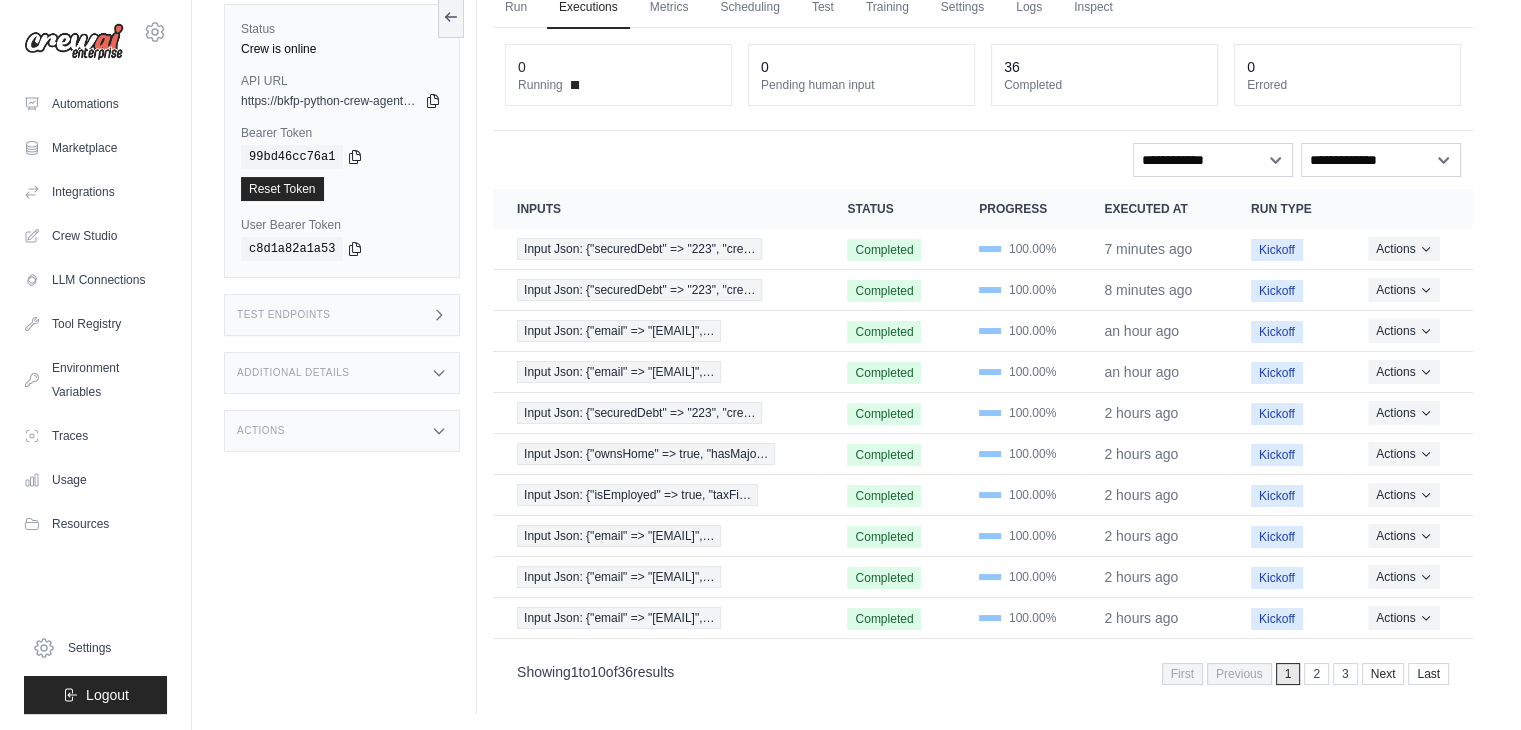 click on "Input Json:
{"securedDebt" => "223", "cre…" at bounding box center (639, 413) 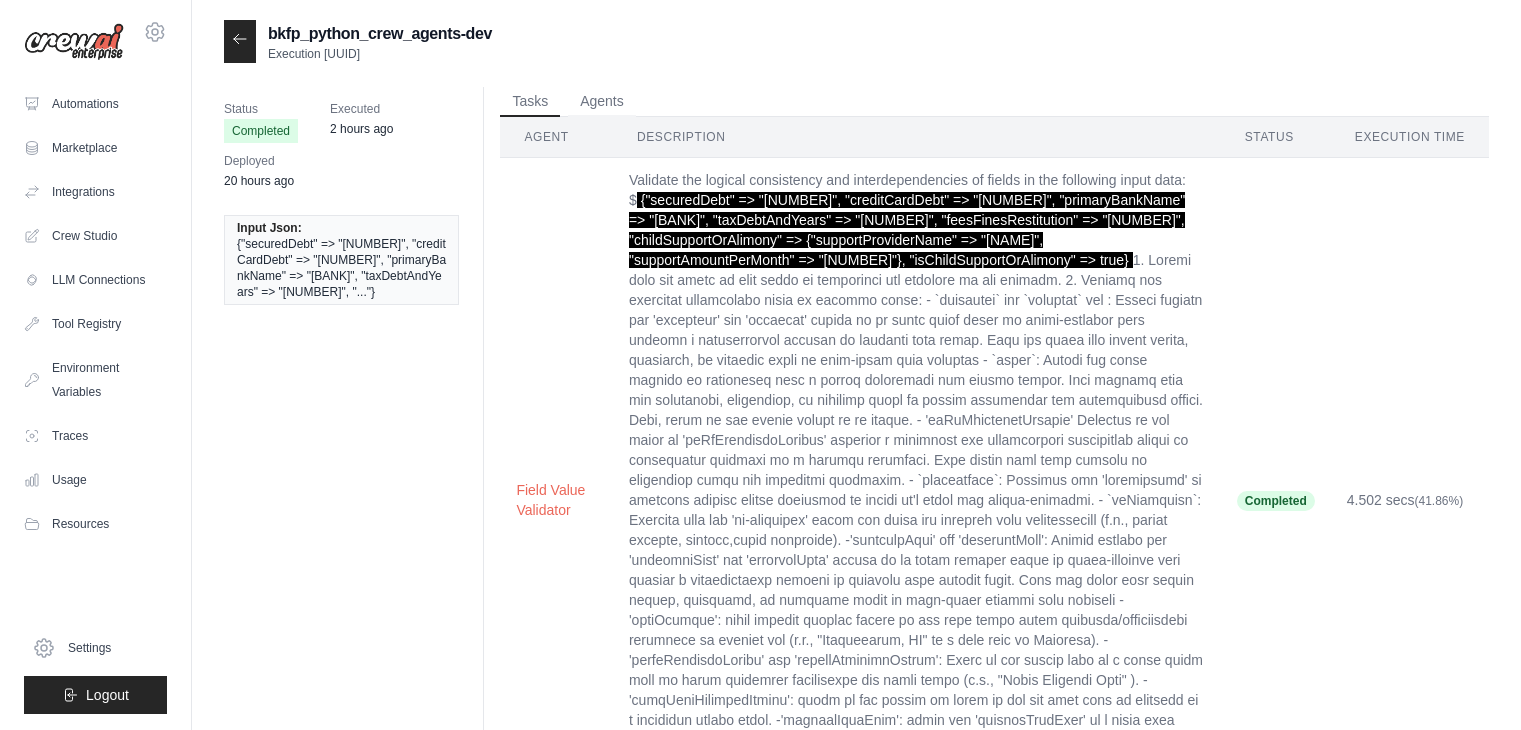 scroll, scrollTop: 0, scrollLeft: 0, axis: both 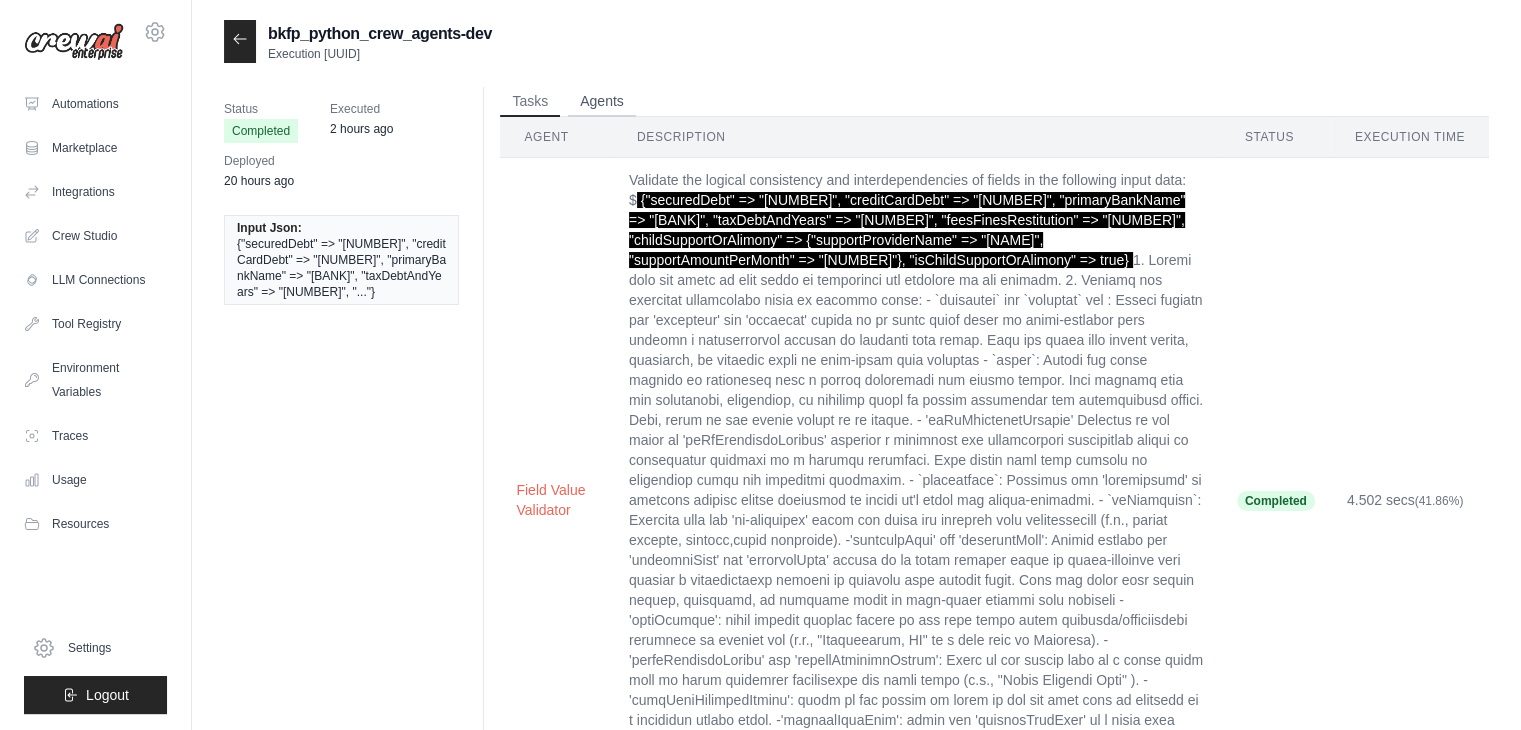 click on "Agents" at bounding box center (602, 102) 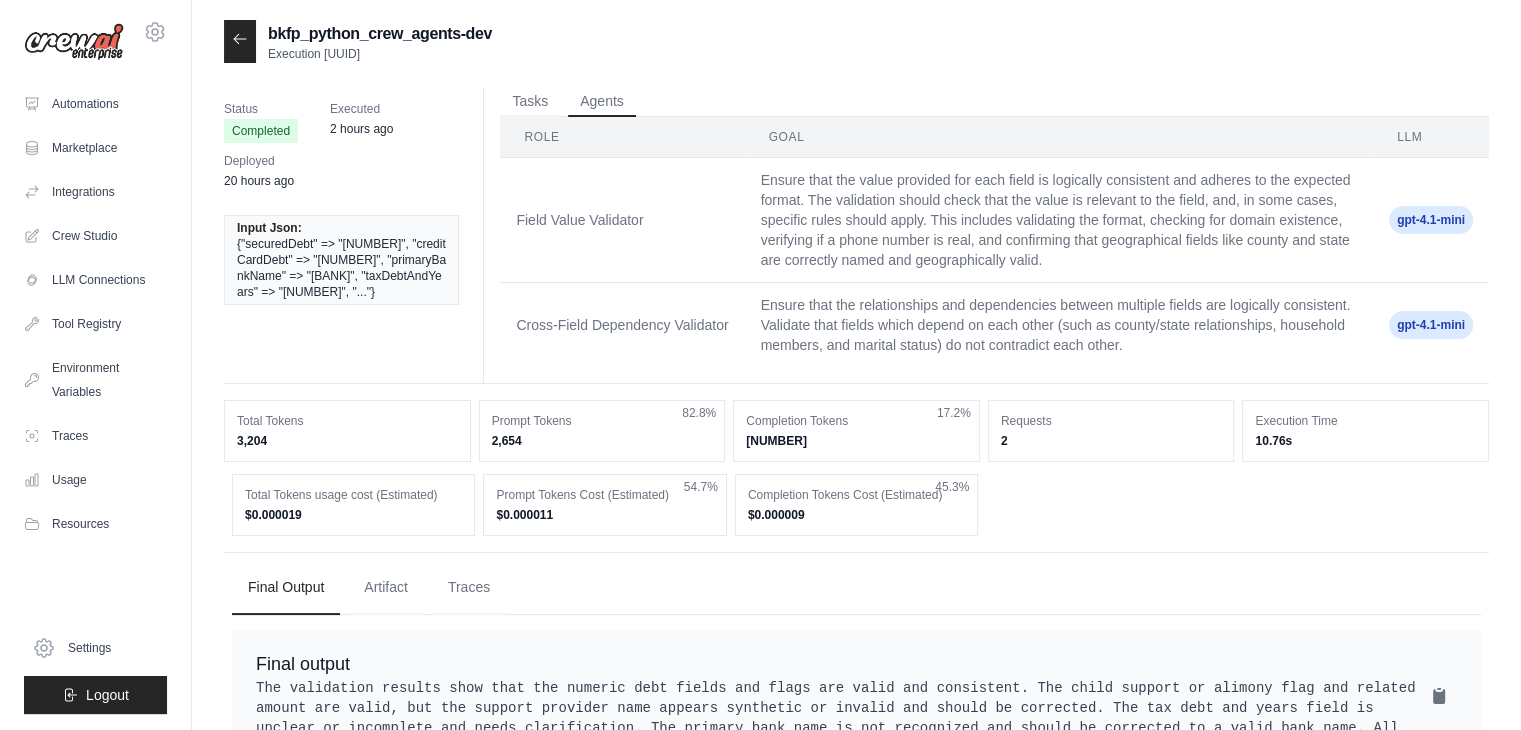 scroll, scrollTop: 97, scrollLeft: 0, axis: vertical 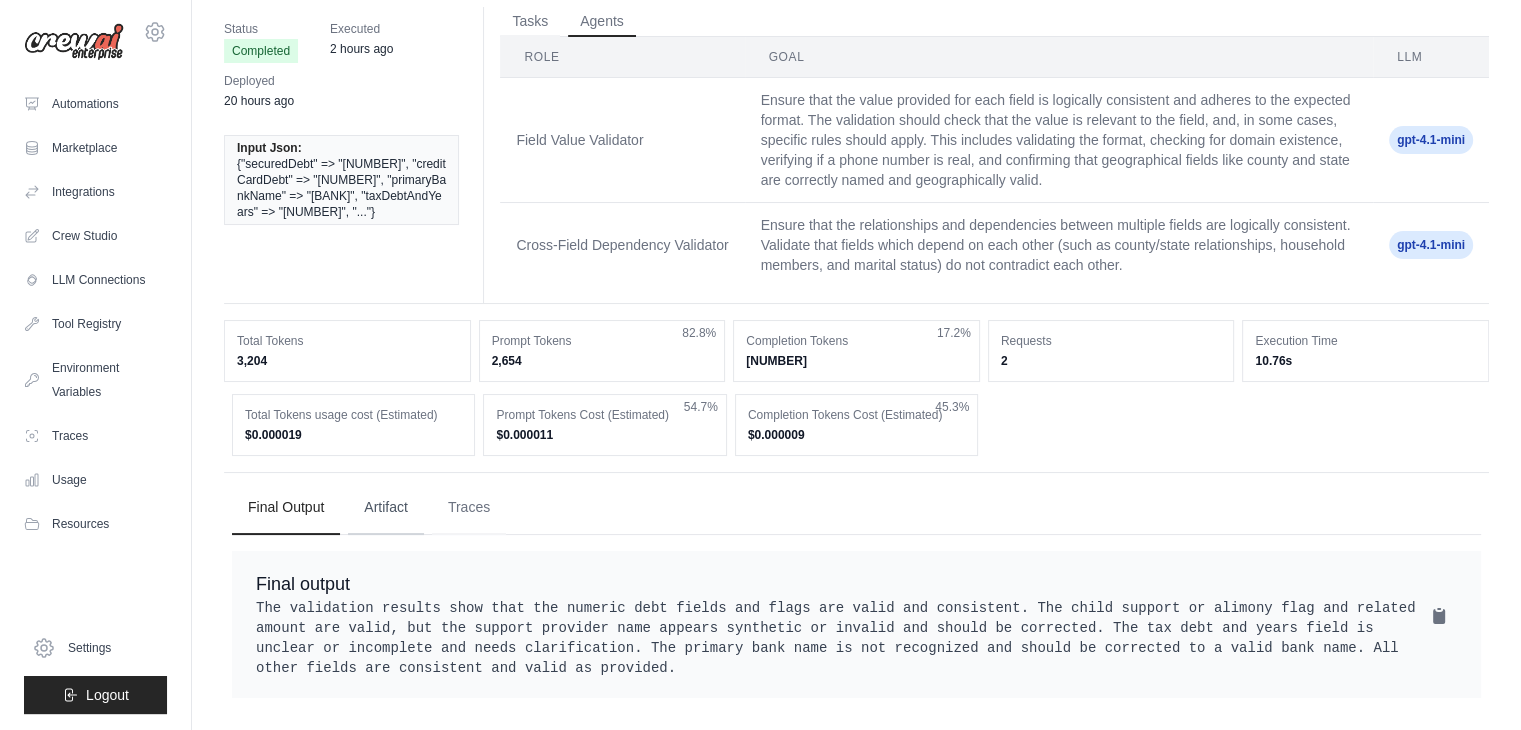 click on "Artifact" at bounding box center [386, 508] 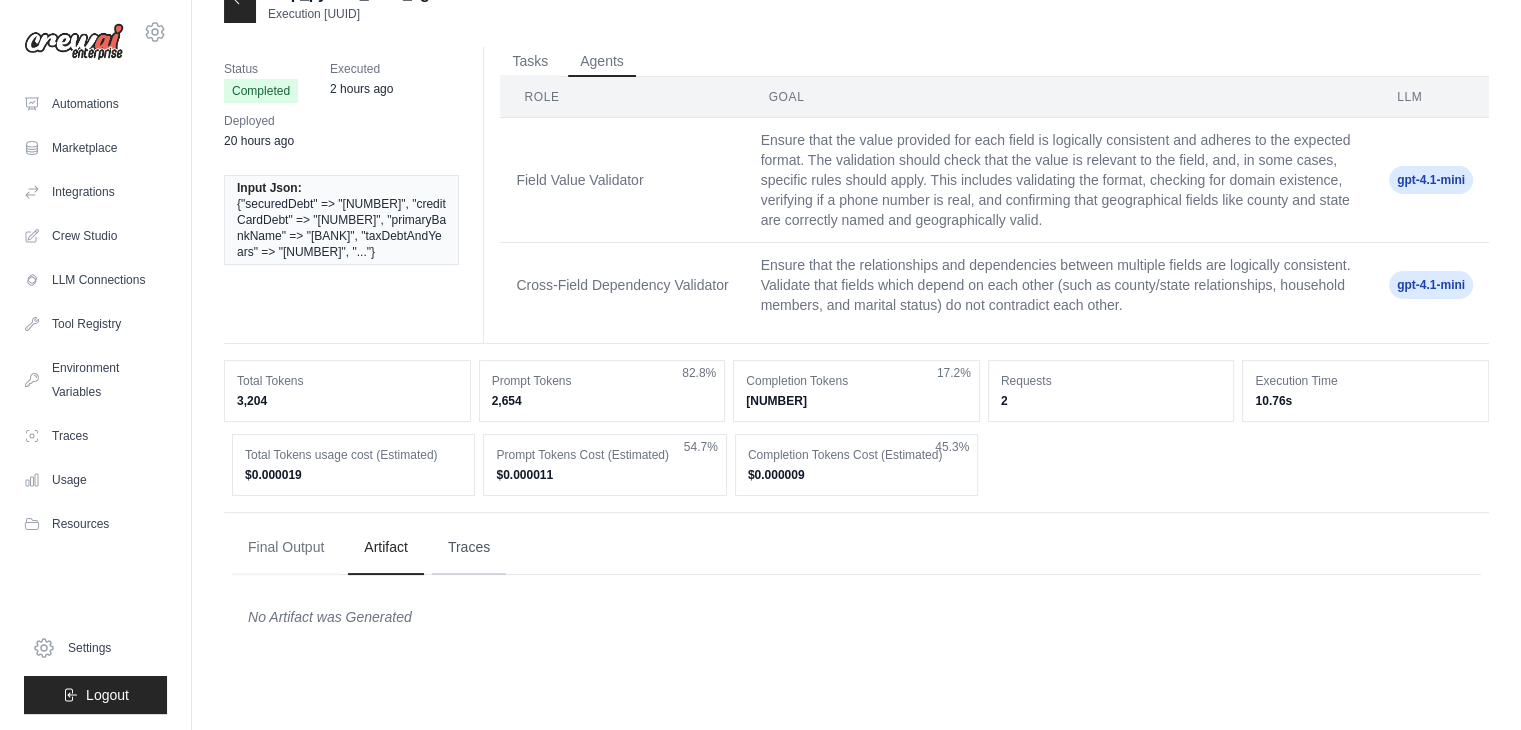 click on "Traces" at bounding box center (469, 548) 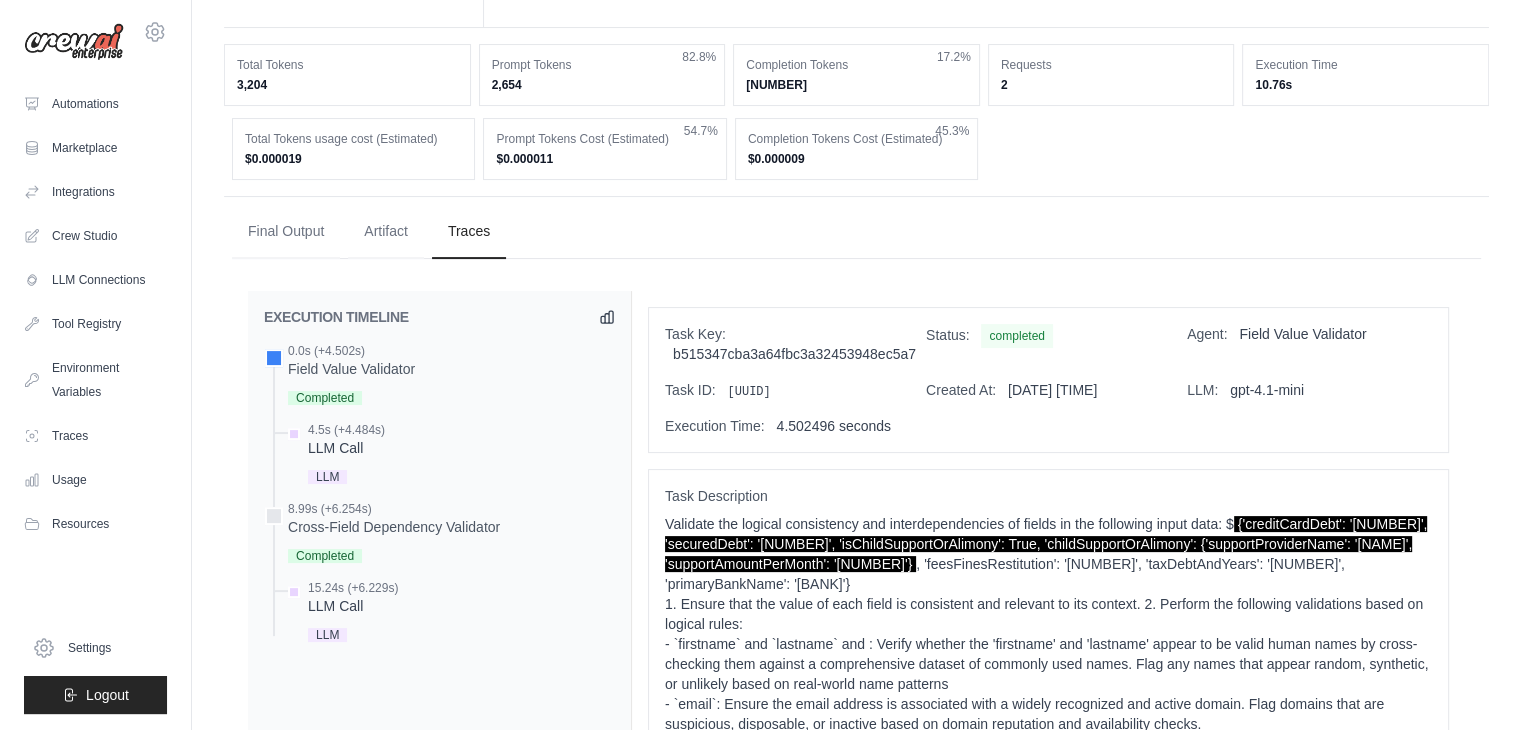 scroll, scrollTop: 0, scrollLeft: 0, axis: both 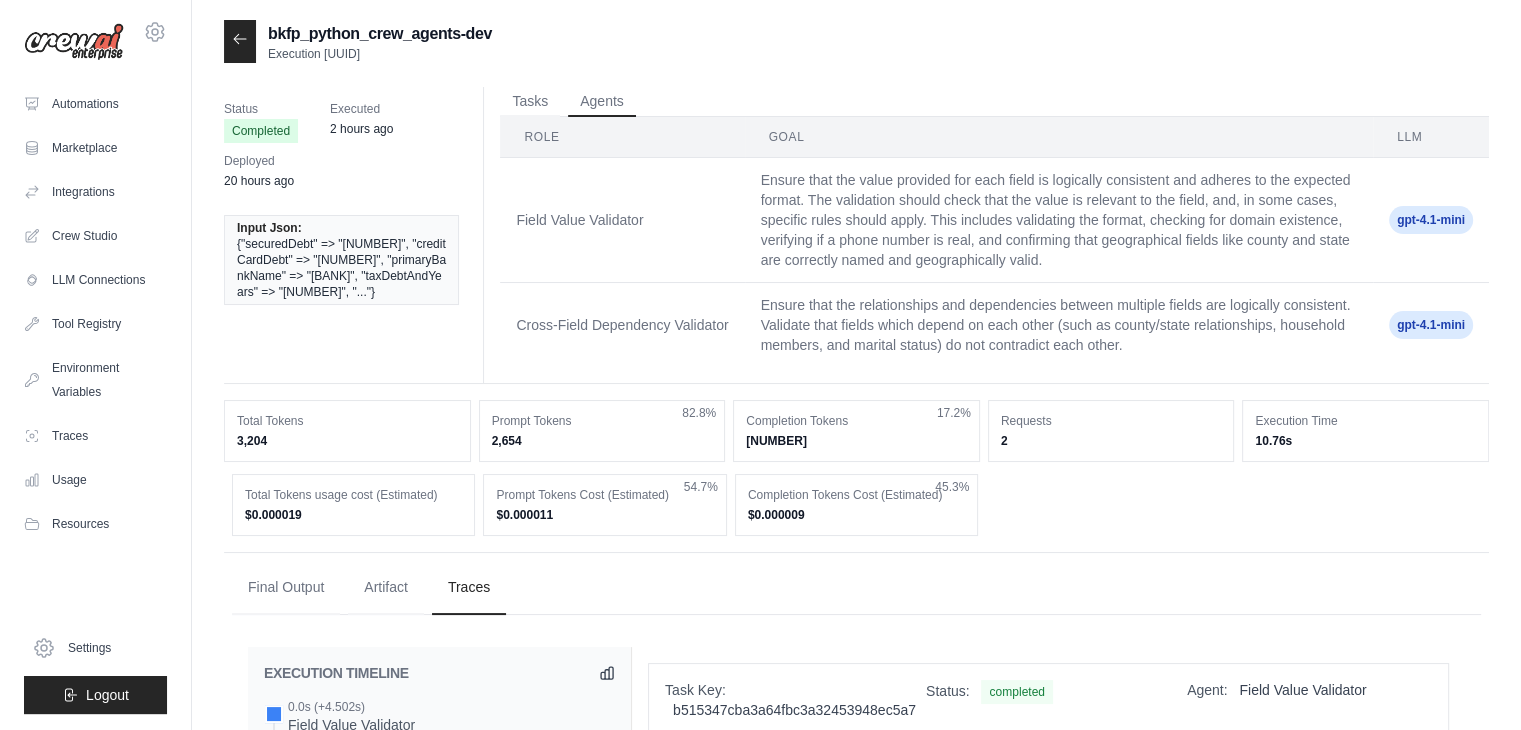 click on "{"securedDebt" => "223", "creditCardDebt" => "3233", "primaryBankName" => "[BANK]", "taxDebtAndYears" => "323", "..." at bounding box center [341, 268] 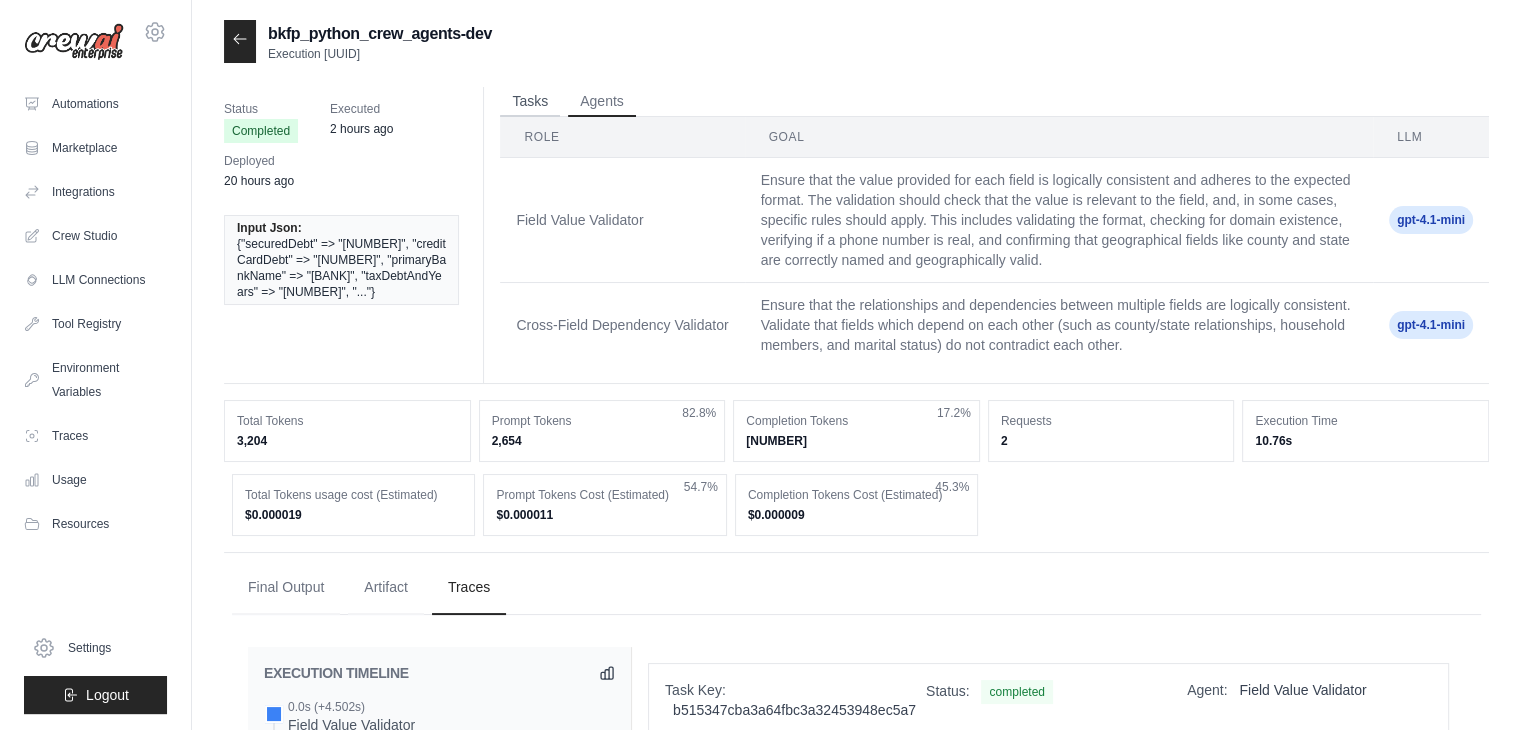 click on "Tasks" at bounding box center [530, 102] 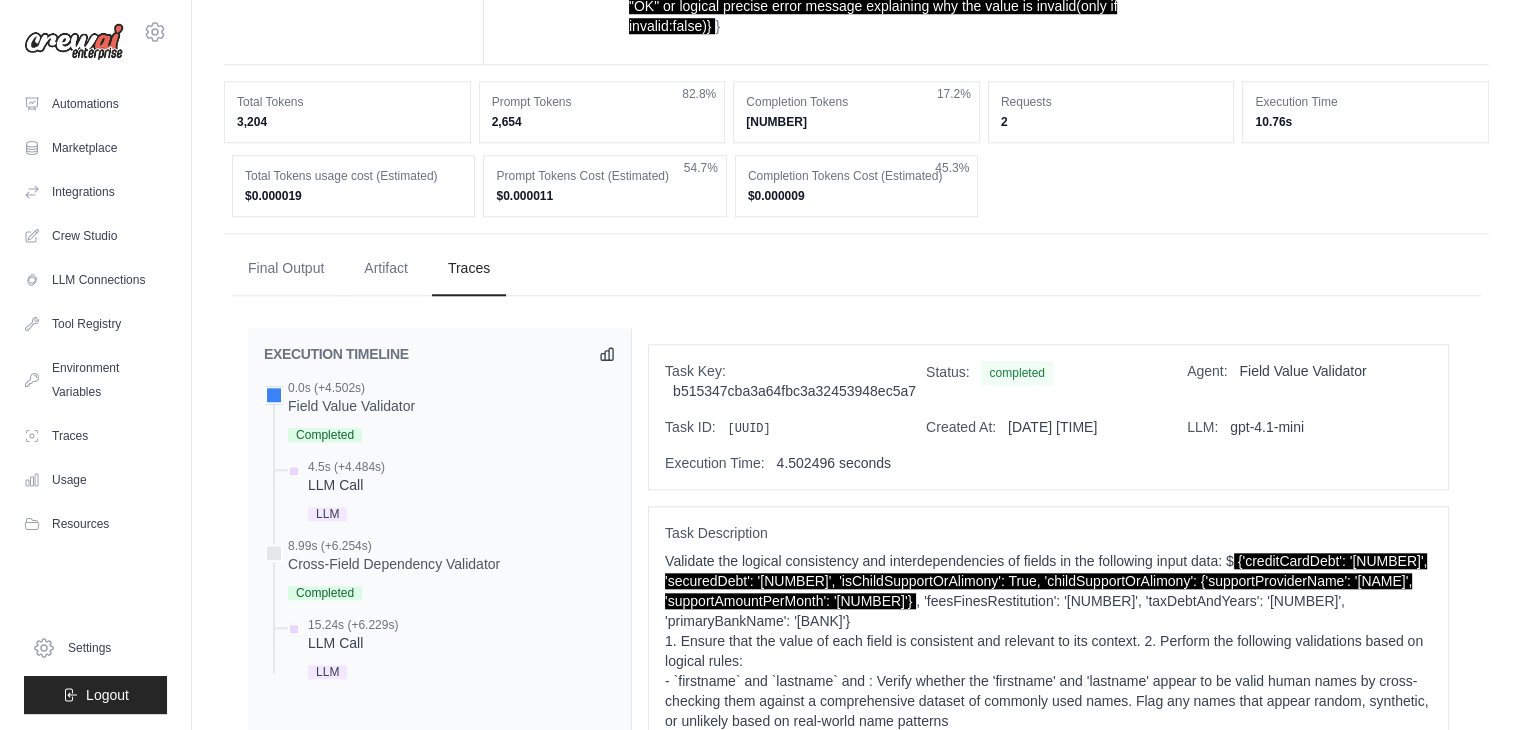 scroll, scrollTop: 1820, scrollLeft: 0, axis: vertical 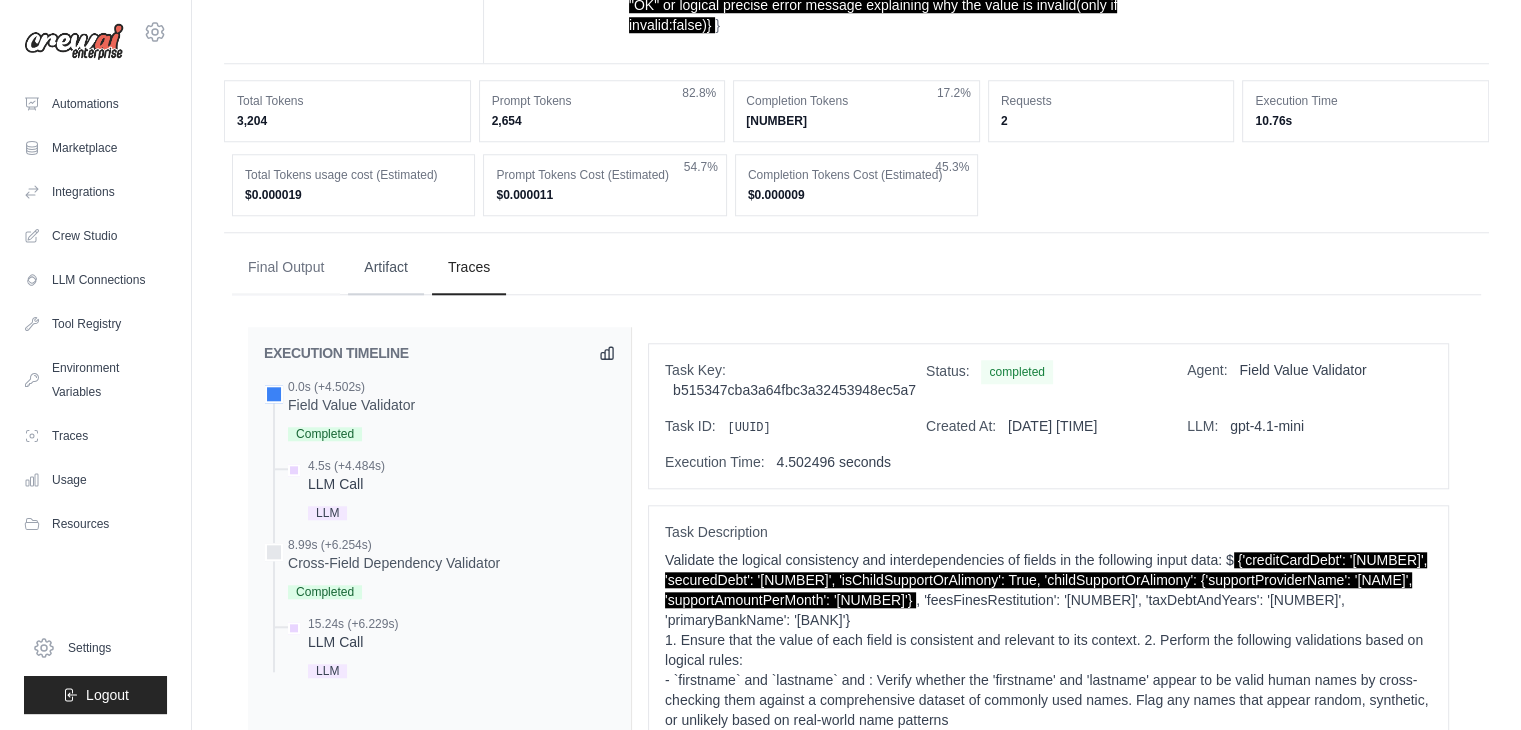 click on "Artifact" at bounding box center (386, 268) 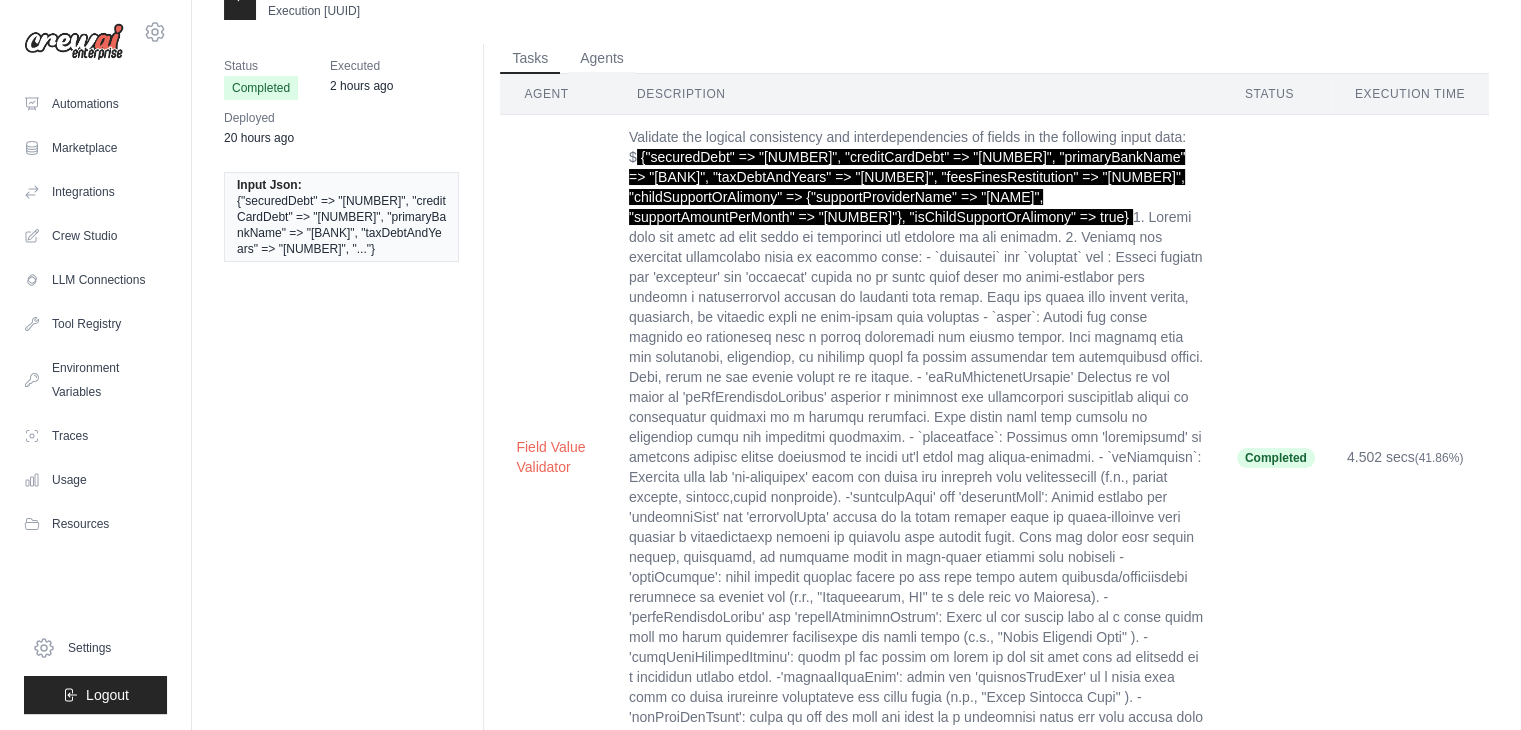 scroll, scrollTop: 0, scrollLeft: 0, axis: both 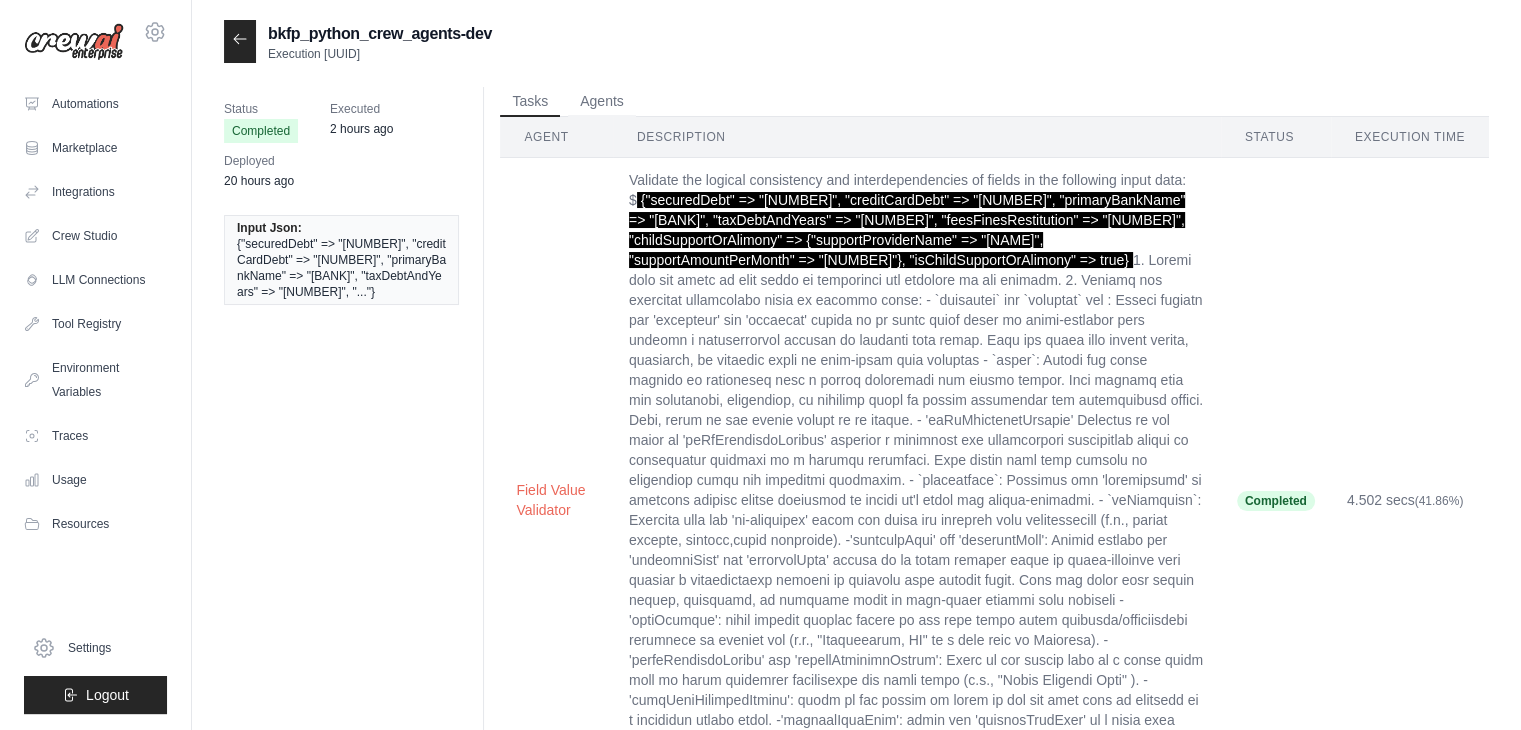 click on "{"securedDebt" => "223", "creditCardDebt" => "3233", "primaryBankName" => "[BANK]", "taxDebtAndYears" => "323", "..." at bounding box center (341, 268) 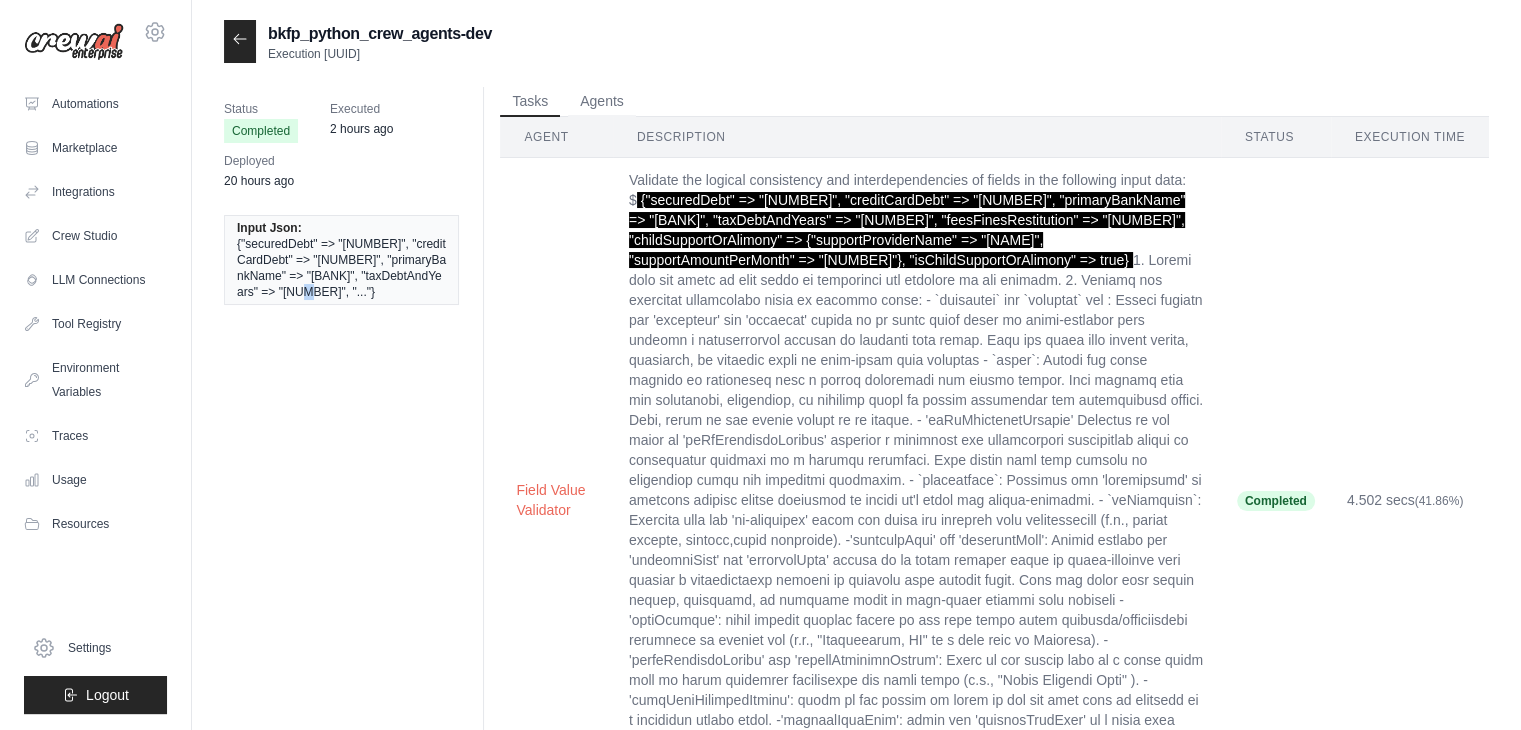 click on "{"securedDebt" => "223", "creditCardDebt" => "3233", "primaryBankName" => "[BANK]", "taxDebtAndYears" => "323", "..." at bounding box center [341, 268] 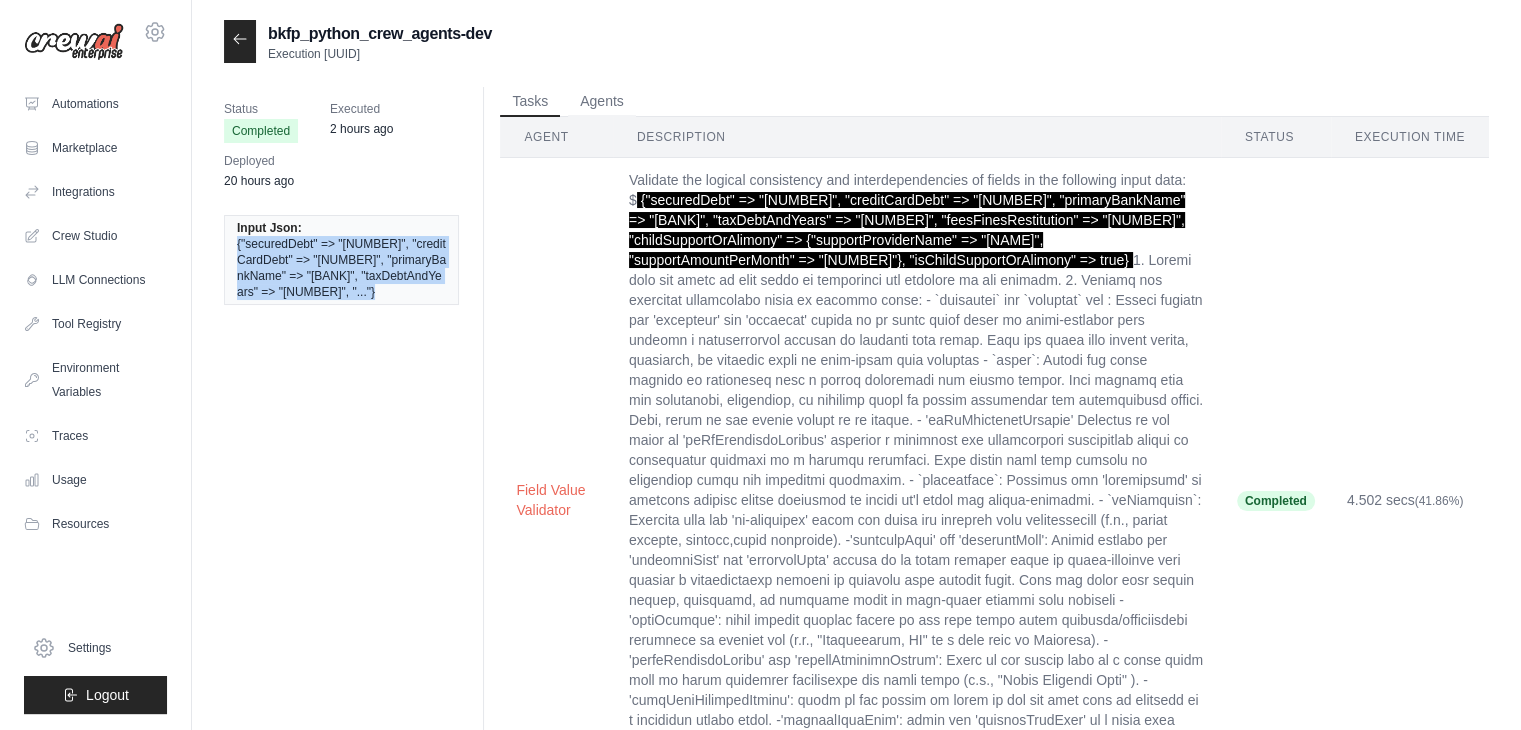 click on "{"securedDebt" => "223", "creditCardDebt" => "3233", "primaryBankName" => "testdd2233", "taxDebtAndYears" => "323", "..." at bounding box center (341, 268) 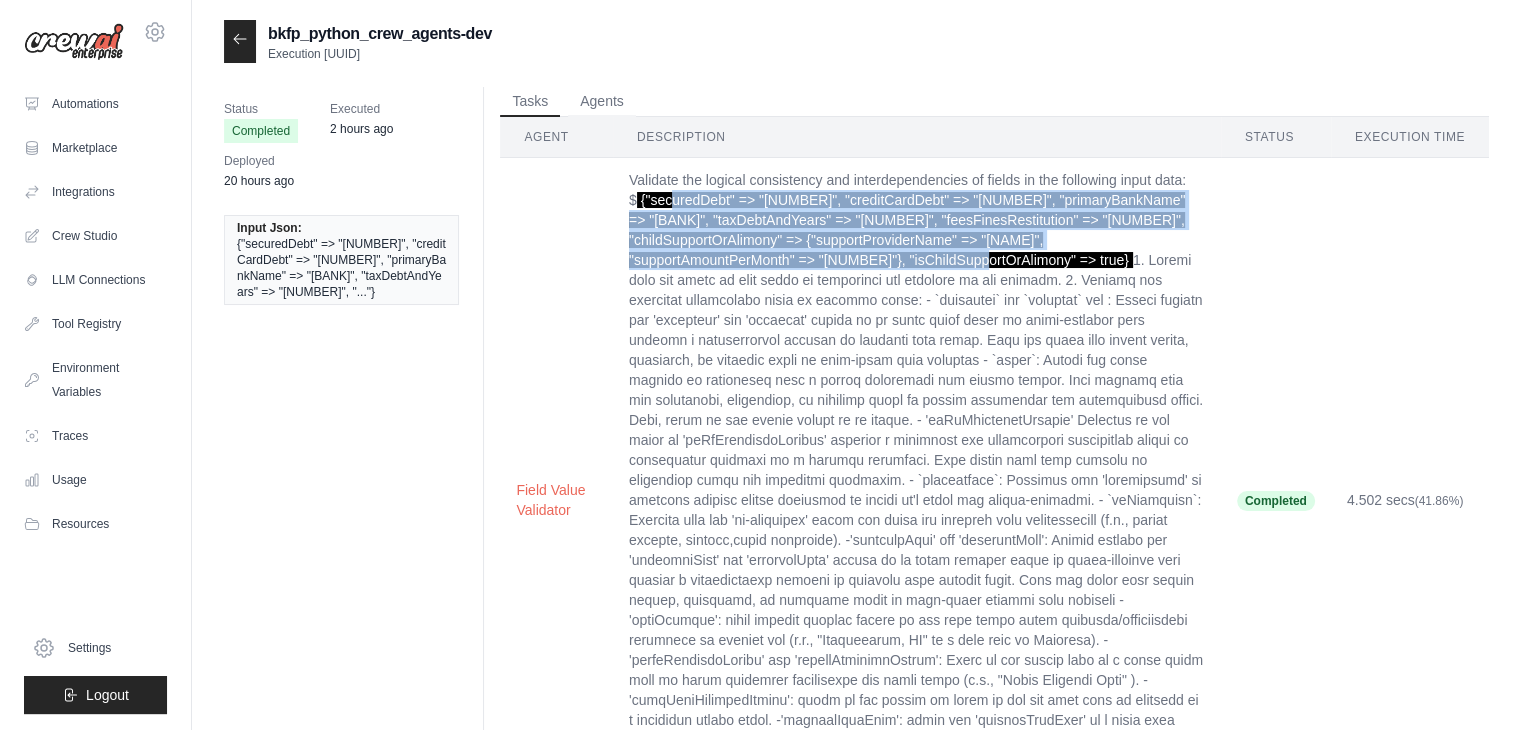 drag, startPoint x: 915, startPoint y: 263, endPoint x: 663, endPoint y: 193, distance: 261.5416 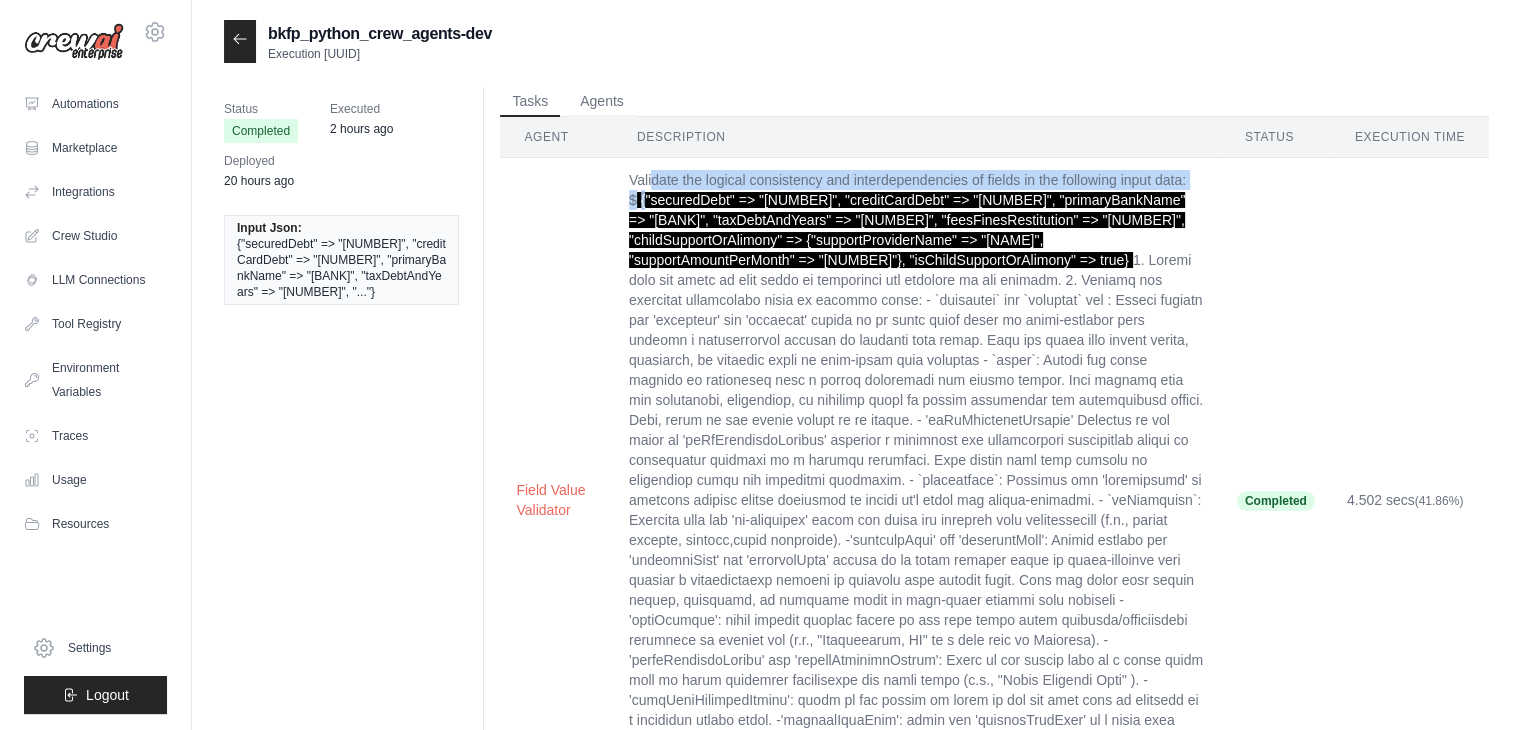 drag, startPoint x: 650, startPoint y: 188, endPoint x: 644, endPoint y: 197, distance: 10.816654 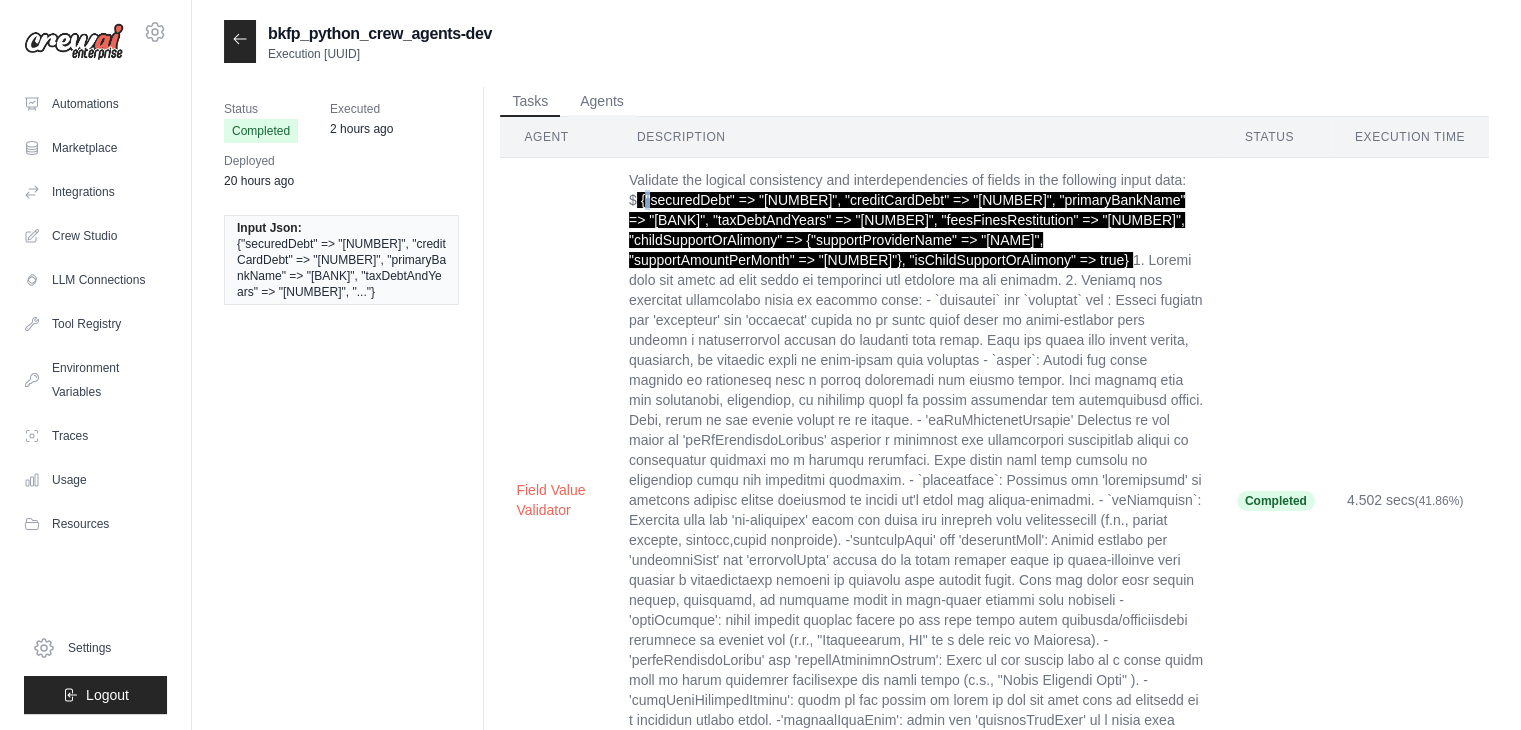 click on "{"securedDebt" => "223", "creditCardDebt" => "3233", "primaryBankName" => "testdd2233", "taxDebtAndYears" => "323", "feesFinesRestitution" => "2332", "childSupportOrAlimony" => {"supportProviderName" => "323", "supportAmountPerMonth" => "345"}, "isChildSupportOrAlimony" => true}" at bounding box center (907, 230) 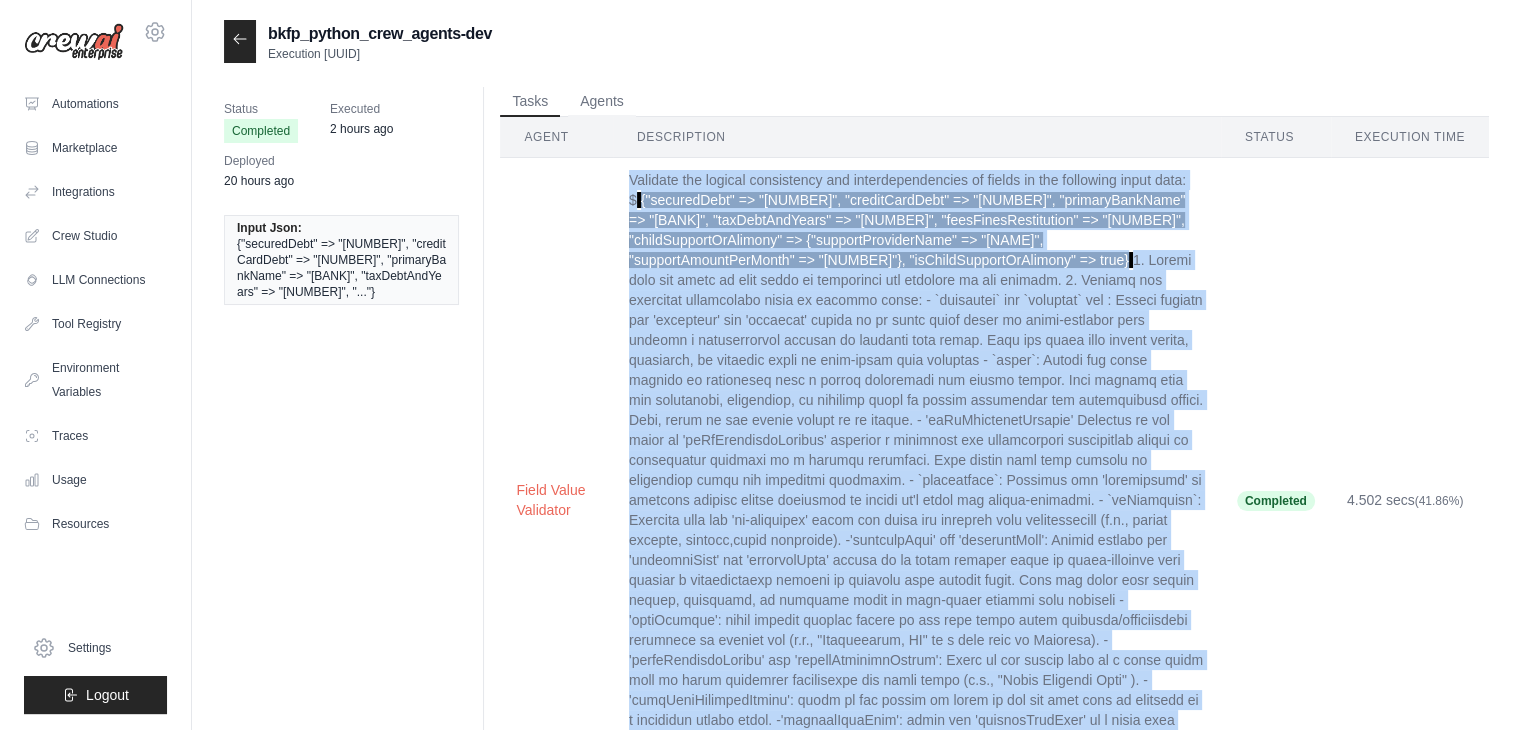 click on "{"securedDebt" => "223", "creditCardDebt" => "3233", "primaryBankName" => "testdd2233", "taxDebtAndYears" => "323", "feesFinesRestitution" => "2332", "childSupportOrAlimony" => {"supportProviderName" => "323", "supportAmountPerMonth" => "345"}, "isChildSupportOrAlimony" => true}" at bounding box center [907, 230] 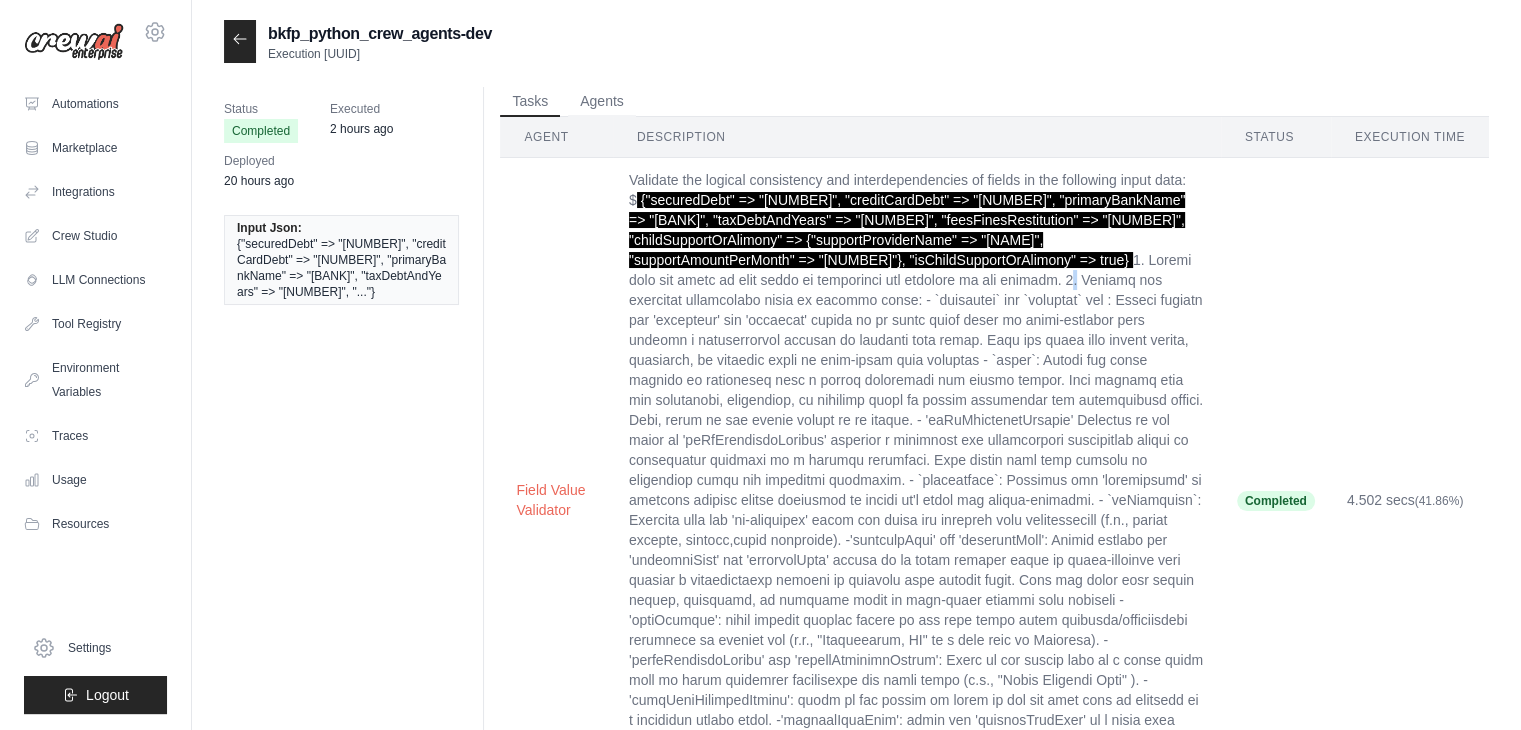 click on "Validate the logical consistency and interdependencies of fields in the following input data: $ {"securedDebt" => "223", "creditCardDebt" => "3233", "primaryBankName" => "testdd2233", "taxDebtAndYears" => "323", "feesFinesRestitution" => "2332", "childSupportOrAlimony" => {"supportProviderName" => "323", "supportAmountPerMonth" => "345"}, "isChildSupportOrAlimony" => true} {"field_name": {
"valid": true | false,
"message": "OK" or  logical precise error message (only if invalid:false)}
}" at bounding box center [917, 500] 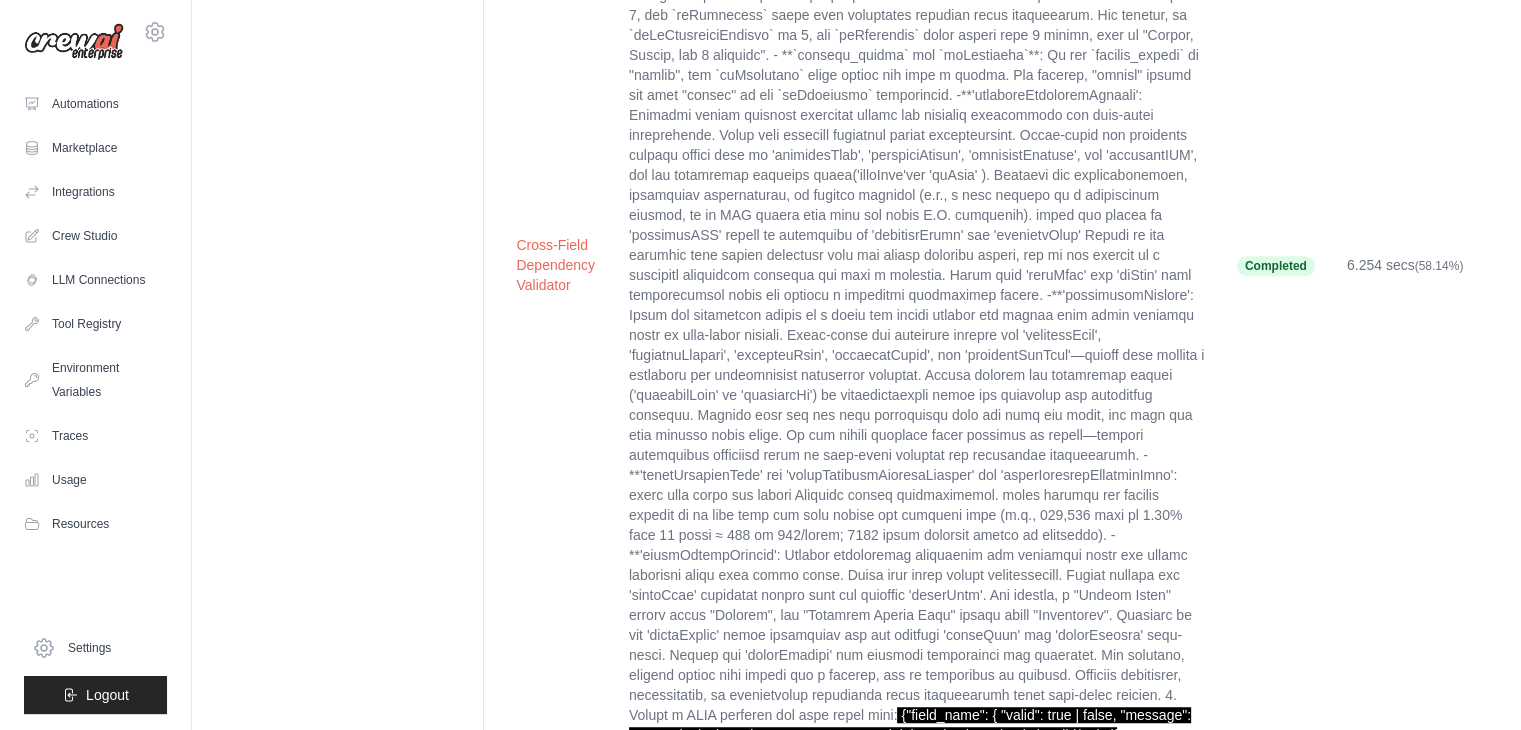 scroll, scrollTop: 1442, scrollLeft: 0, axis: vertical 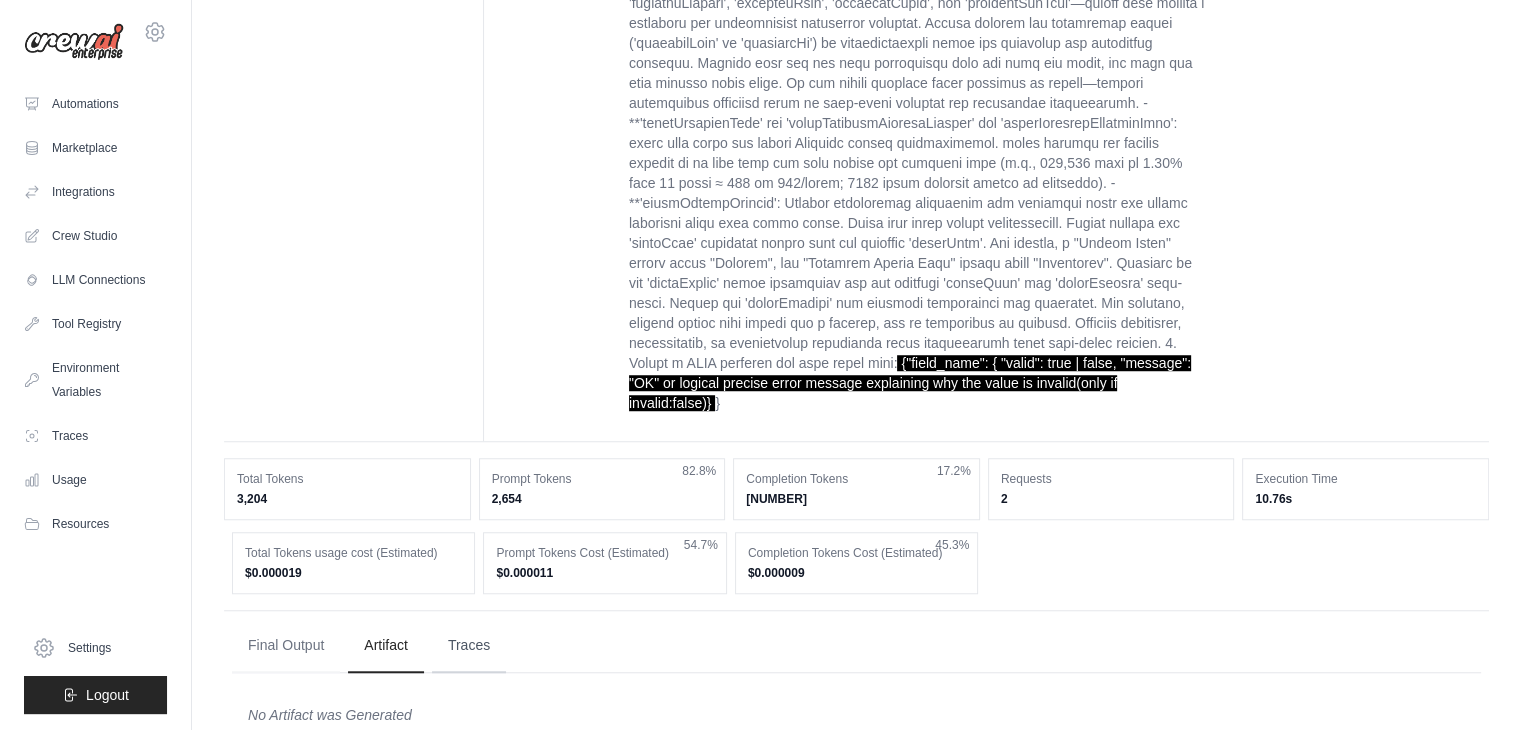 click on "Traces" at bounding box center [469, 646] 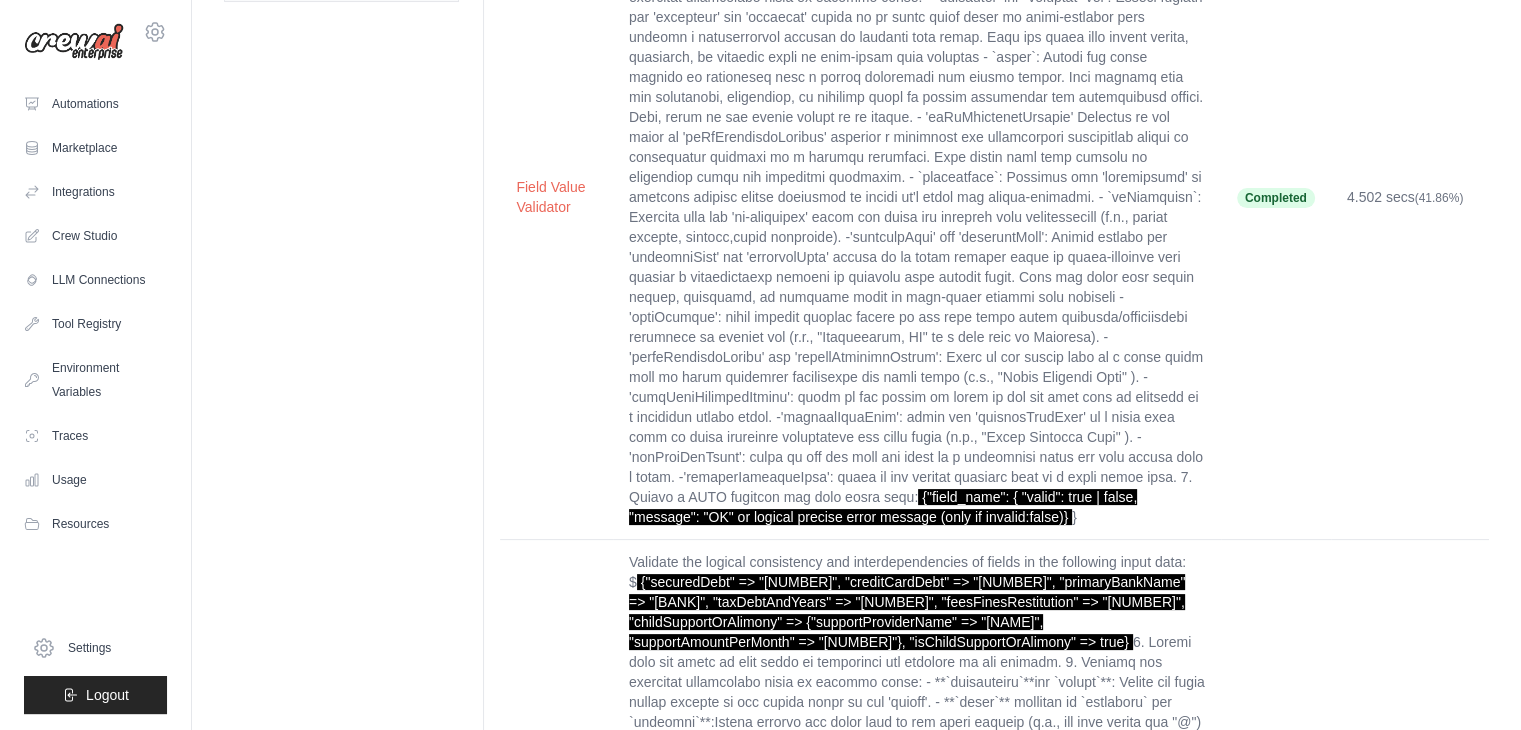 scroll, scrollTop: 0, scrollLeft: 0, axis: both 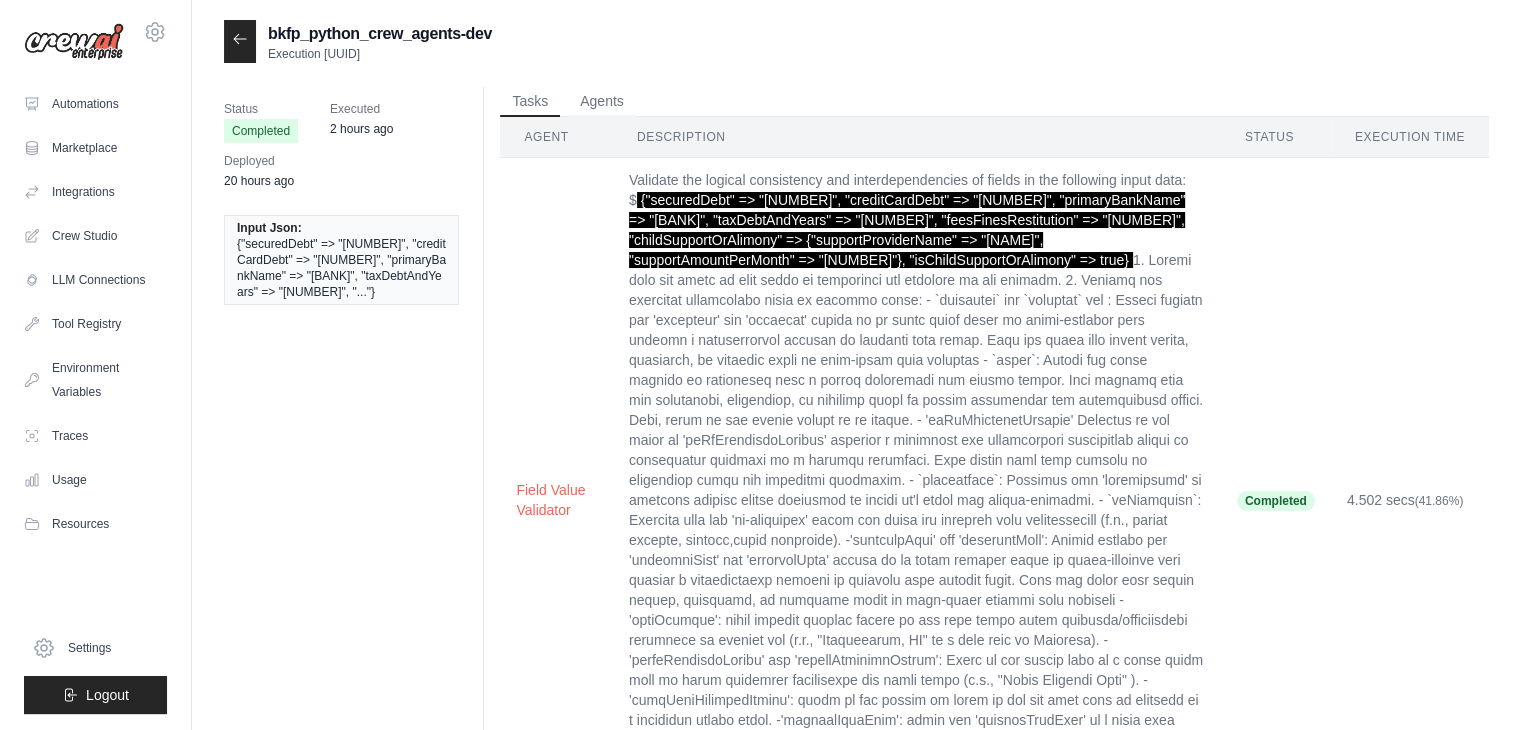 click on "{"securedDebt" => "223", "creditCardDebt" => "3233", "primaryBankName" => "testdd2233", "taxDebtAndYears" => "323", "feesFinesRestitution" => "2332", "childSupportOrAlimony" => {"supportProviderName" => "323", "supportAmountPerMonth" => "345"}, "isChildSupportOrAlimony" => true}" at bounding box center [907, 230] 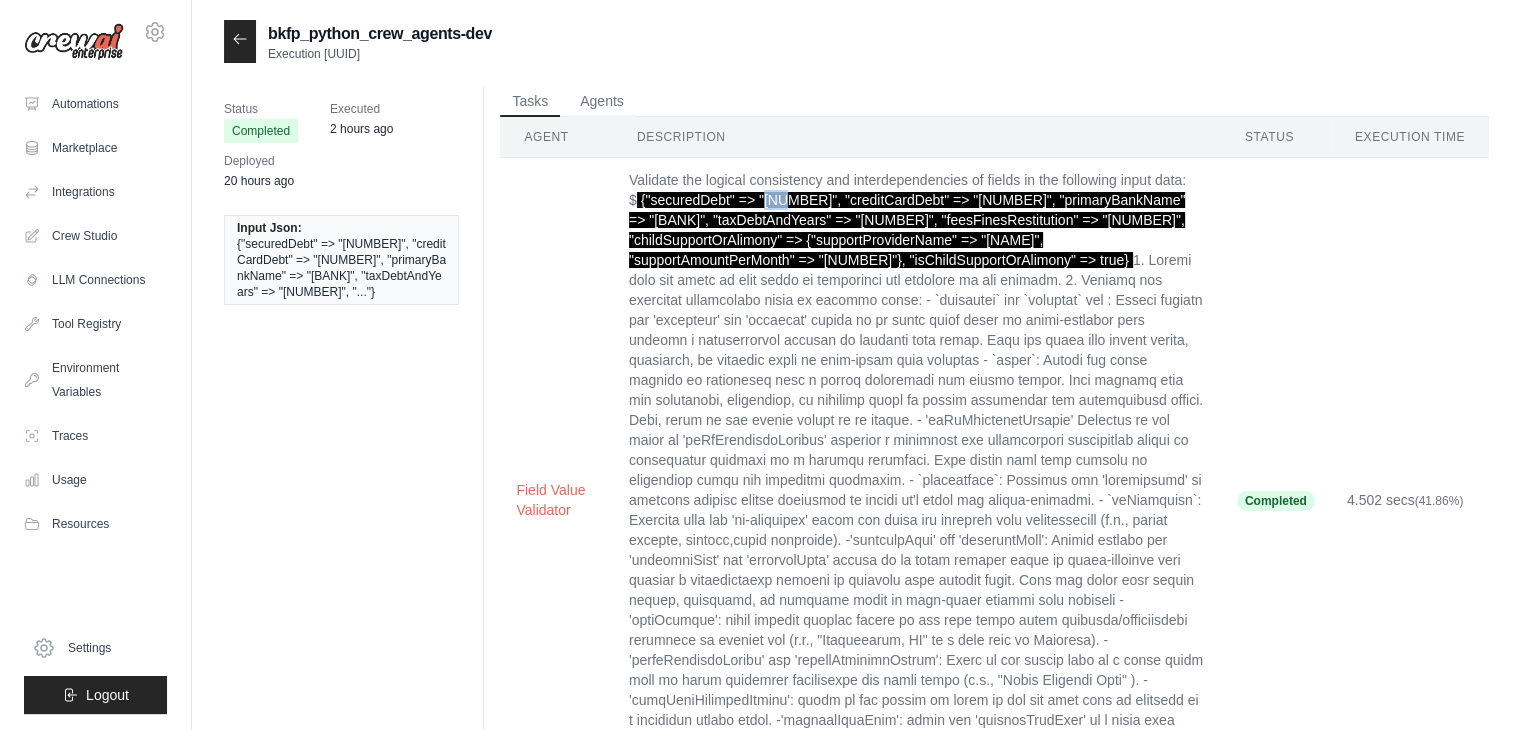 click on "{"securedDebt" => "223", "creditCardDebt" => "3233", "primaryBankName" => "testdd2233", "taxDebtAndYears" => "323", "feesFinesRestitution" => "2332", "childSupportOrAlimony" => {"supportProviderName" => "323", "supportAmountPerMonth" => "345"}, "isChildSupportOrAlimony" => true}" at bounding box center [907, 230] 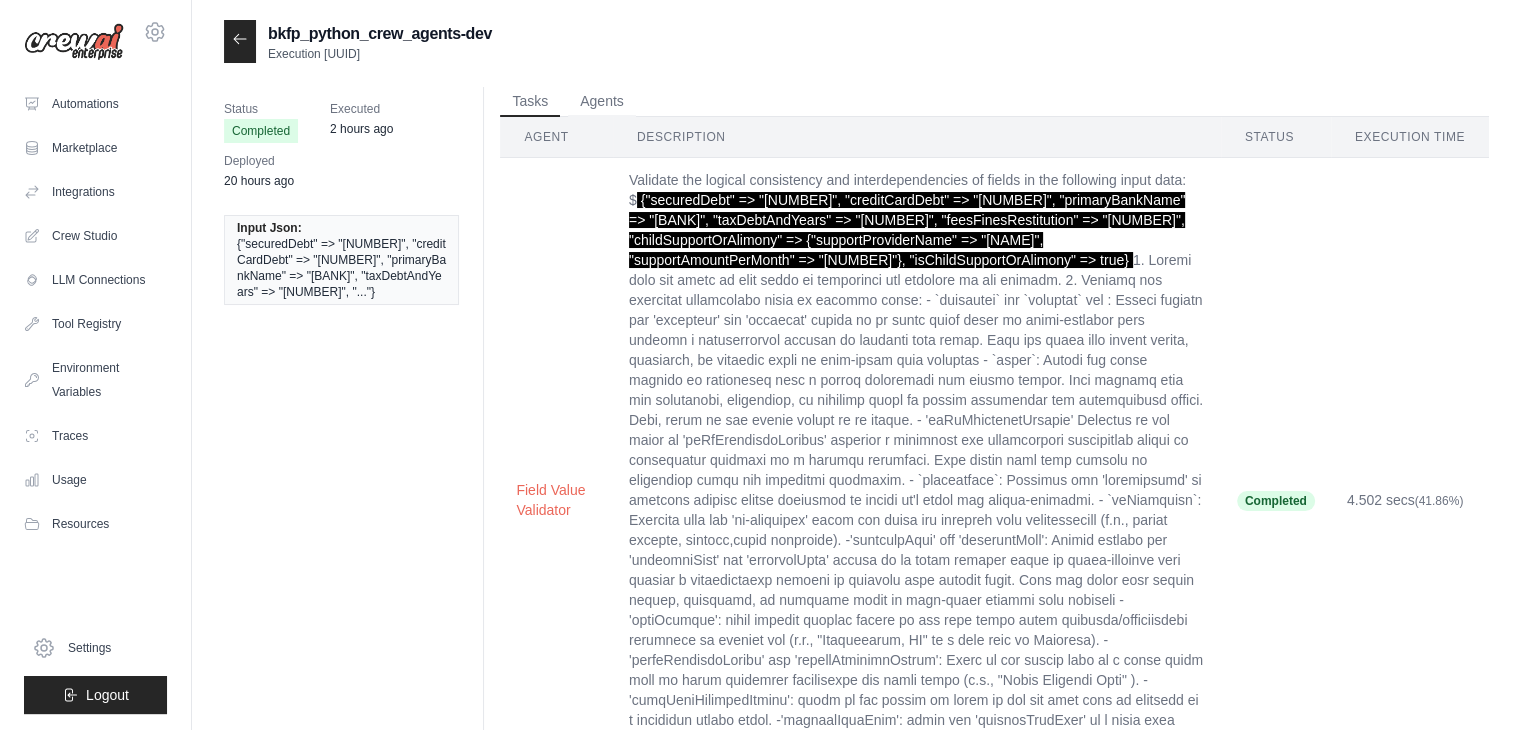 click on "{"securedDebt" => "223", "creditCardDebt" => "3233", "primaryBankName" => "testdd2233", "taxDebtAndYears" => "323", "feesFinesRestitution" => "2332", "childSupportOrAlimony" => {"supportProviderName" => "323", "supportAmountPerMonth" => "345"}, "isChildSupportOrAlimony" => true}" at bounding box center [907, 230] 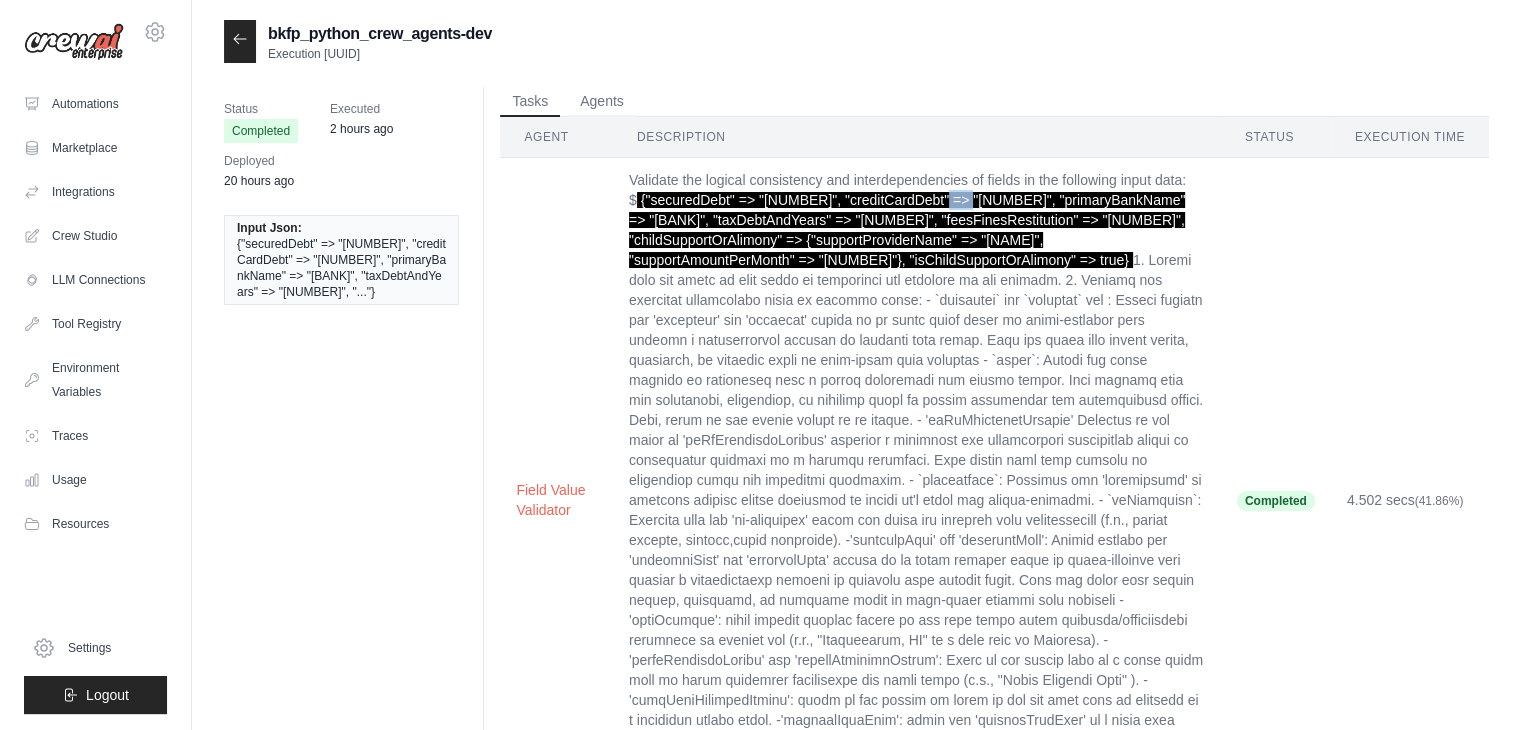 click on "{"securedDebt" => "223", "creditCardDebt" => "3233", "primaryBankName" => "testdd2233", "taxDebtAndYears" => "323", "feesFinesRestitution" => "2332", "childSupportOrAlimony" => {"supportProviderName" => "323", "supportAmountPerMonth" => "345"}, "isChildSupportOrAlimony" => true}" at bounding box center (907, 230) 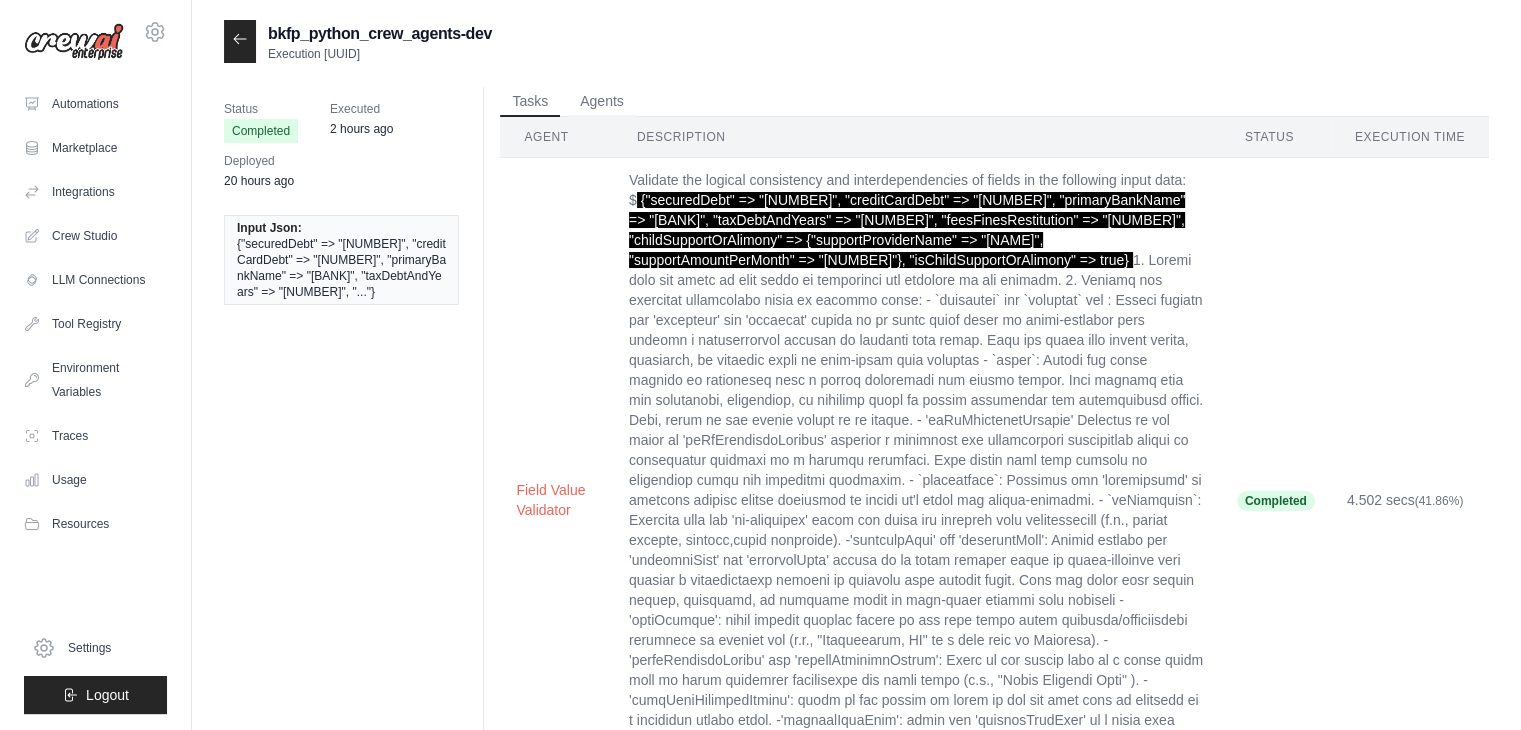 click on "Validate the logical consistency and interdependencies of fields in the following input data: $ {"securedDebt" => "223", "creditCardDebt" => "3233", "primaryBankName" => "testdd2233", "taxDebtAndYears" => "323", "feesFinesRestitution" => "2332", "childSupportOrAlimony" => {"supportProviderName" => "323", "supportAmountPerMonth" => "345"}, "isChildSupportOrAlimony" => true} {"field_name": {
"valid": true | false,
"message": "OK" or  logical precise error message (only if invalid:false)}
}" at bounding box center [917, 500] 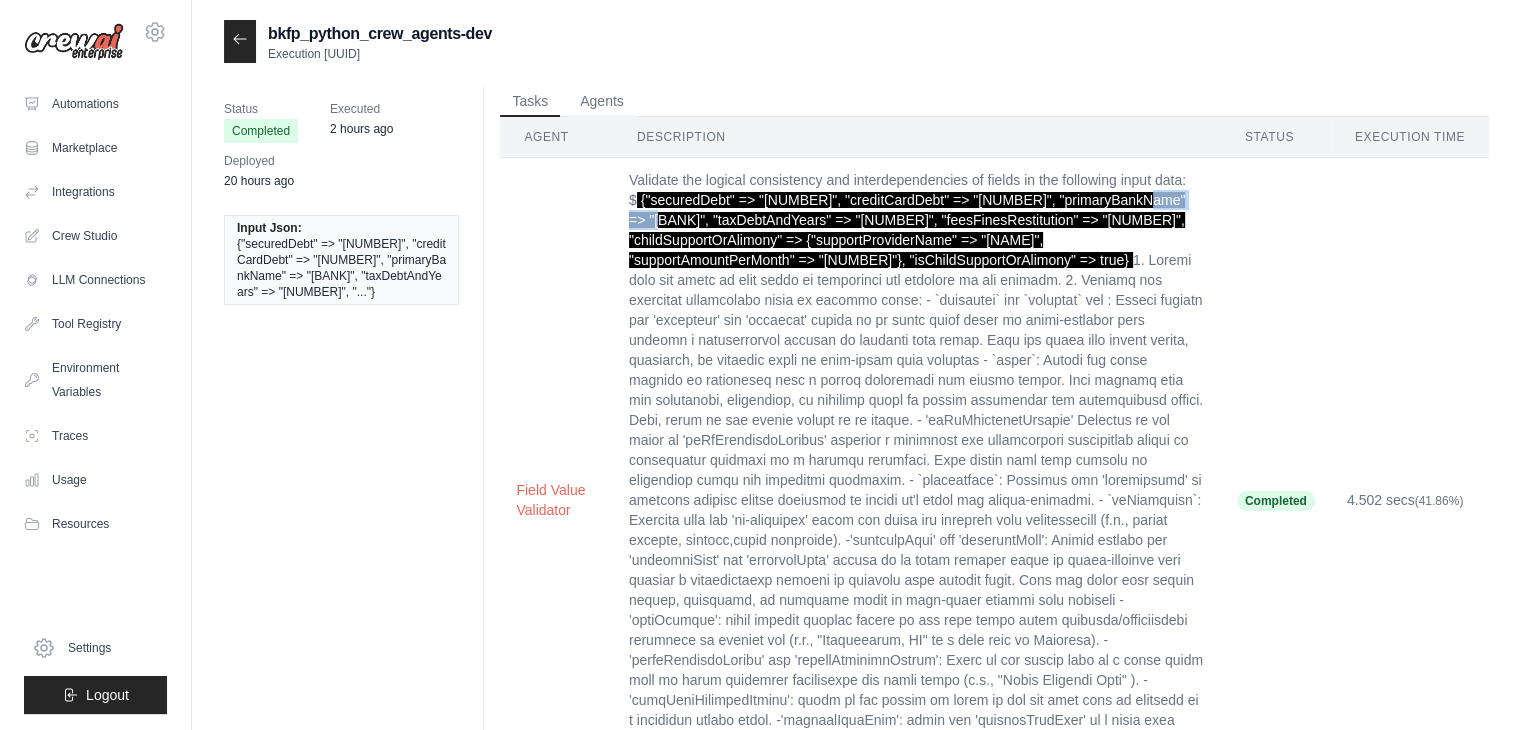 click on "Validate the logical consistency and interdependencies of fields in the following input data: $ {"securedDebt" => "223", "creditCardDebt" => "3233", "primaryBankName" => "testdd2233", "taxDebtAndYears" => "323", "feesFinesRestitution" => "2332", "childSupportOrAlimony" => {"supportProviderName" => "323", "supportAmountPerMonth" => "345"}, "isChildSupportOrAlimony" => true} {"field_name": {
"valid": true | false,
"message": "OK" or  logical precise error message (only if invalid:false)}
}" at bounding box center (917, 500) 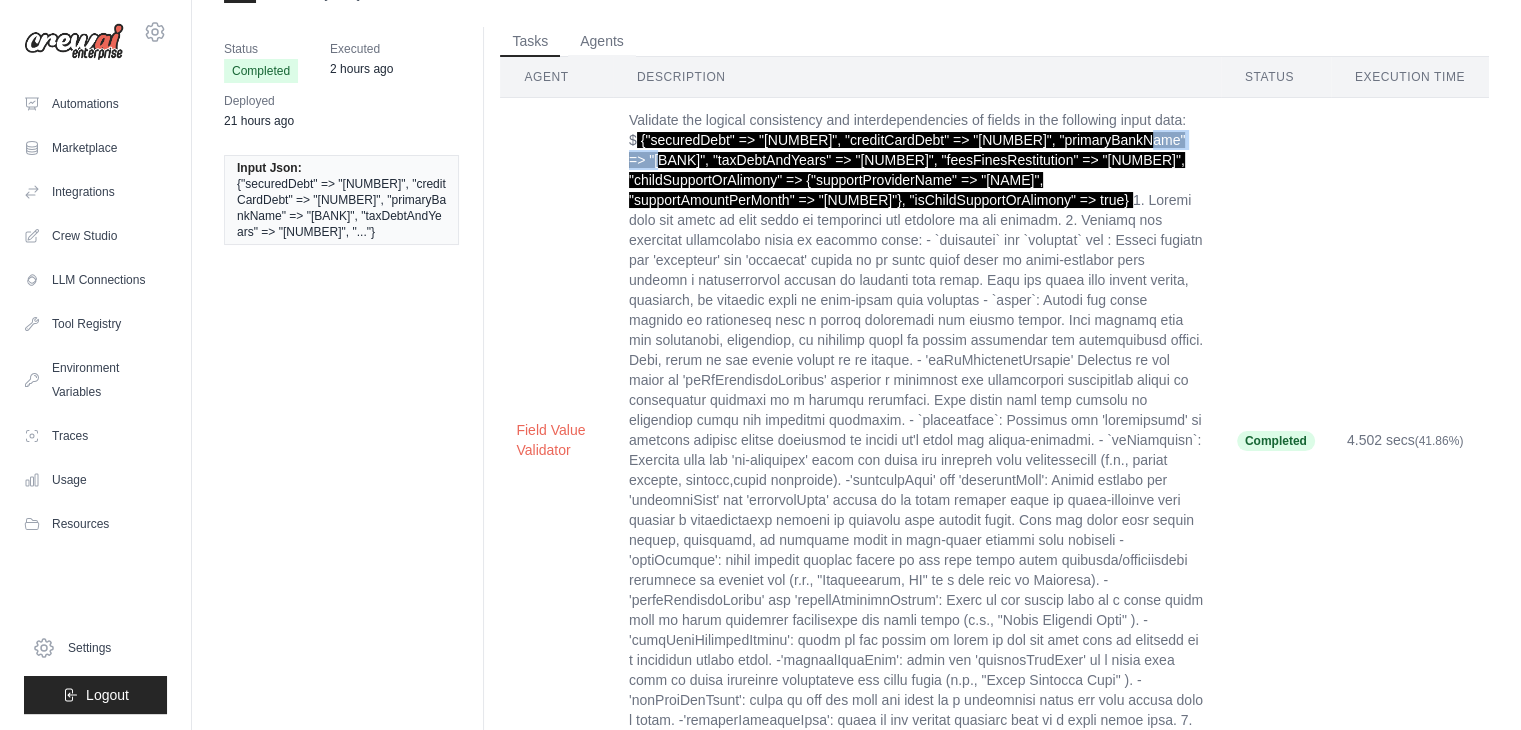 scroll, scrollTop: 66, scrollLeft: 0, axis: vertical 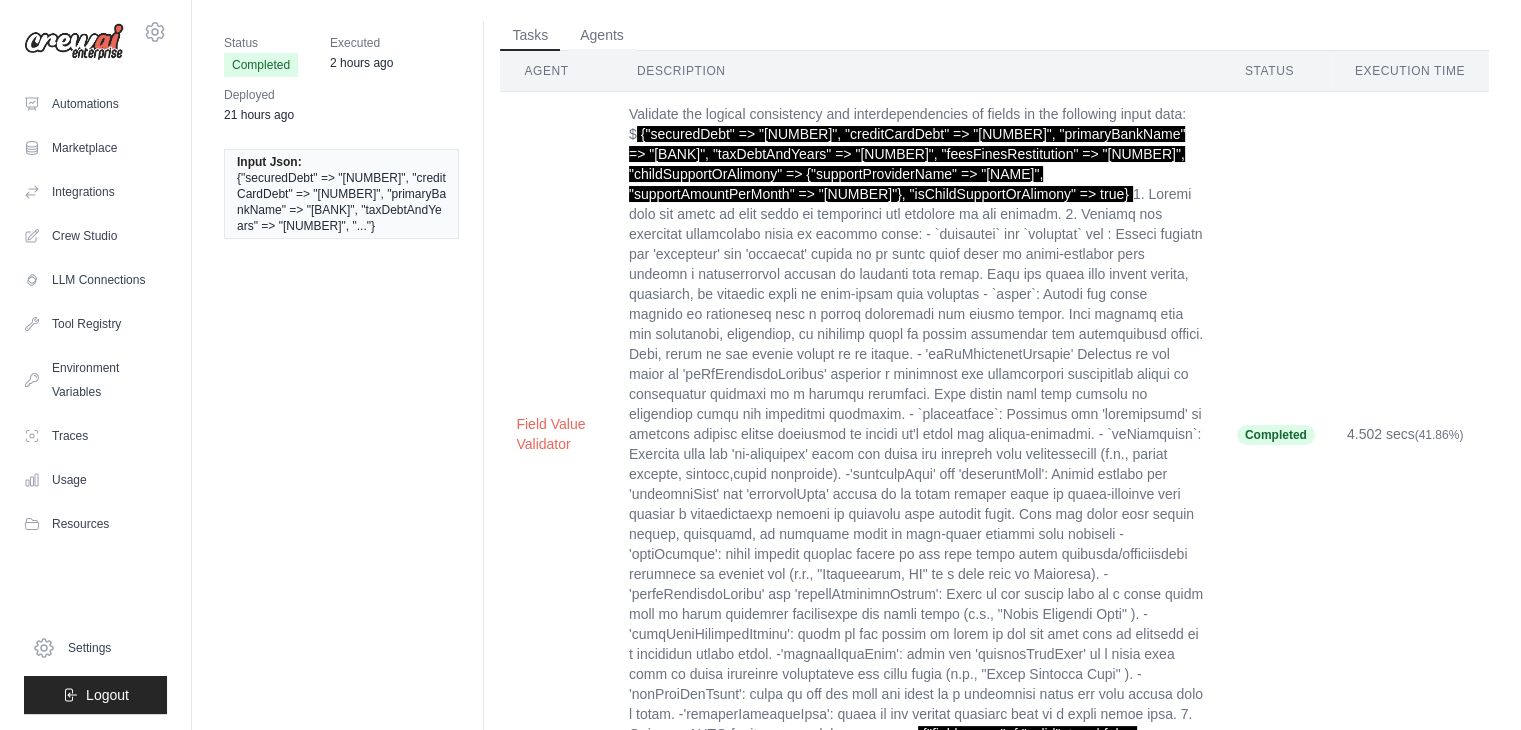 click on "Validate the logical consistency and interdependencies of fields in the following input data: $ {"securedDebt" => "223", "creditCardDebt" => "3233", "primaryBankName" => "testdd2233", "taxDebtAndYears" => "323", "feesFinesRestitution" => "2332", "childSupportOrAlimony" => {"supportProviderName" => "323", "supportAmountPerMonth" => "345"}, "isChildSupportOrAlimony" => true} {"field_name": {
"valid": true | false,
"message": "OK" or  logical precise error message (only if invalid:false)}
}" at bounding box center [917, 434] 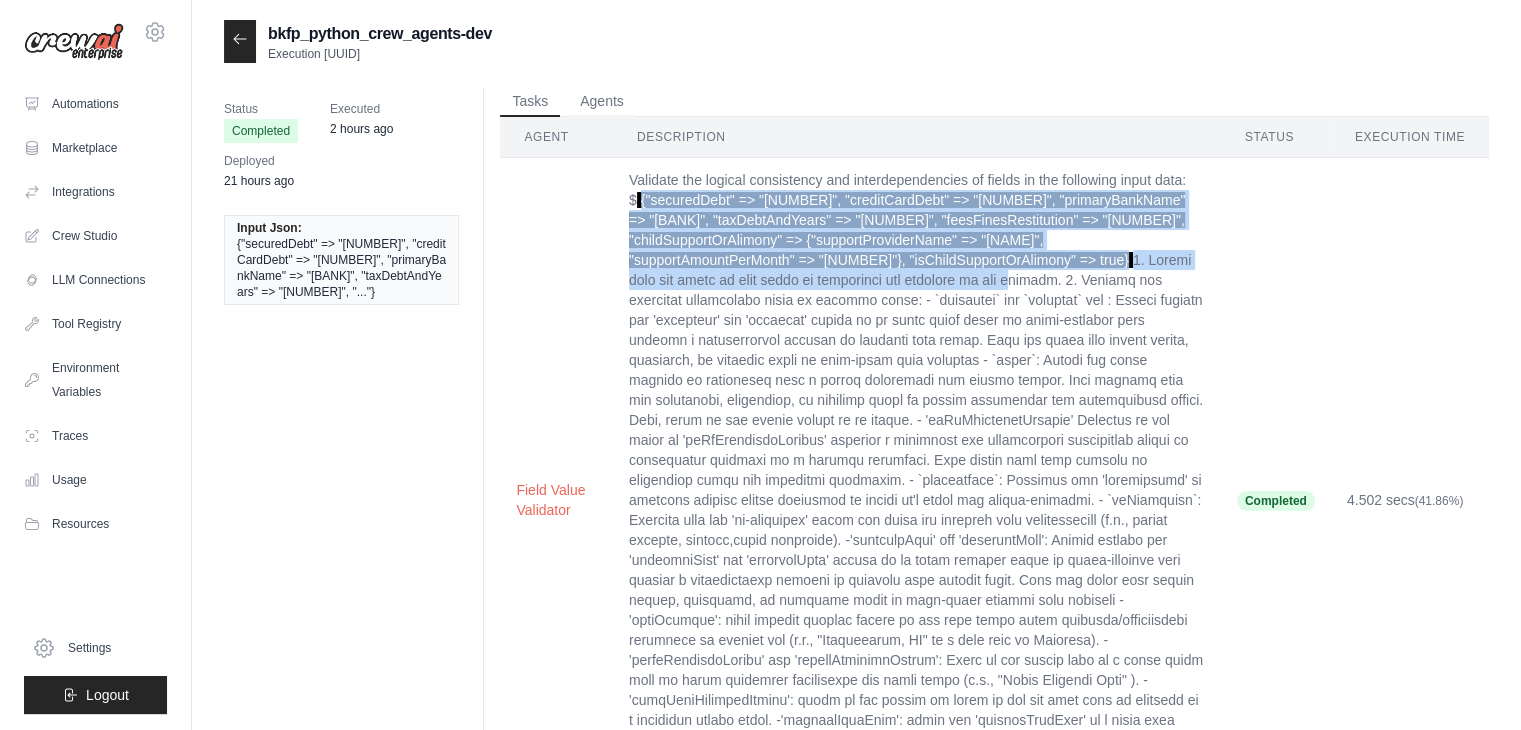 drag, startPoint x: 640, startPoint y: 191, endPoint x: 809, endPoint y: 273, distance: 187.84302 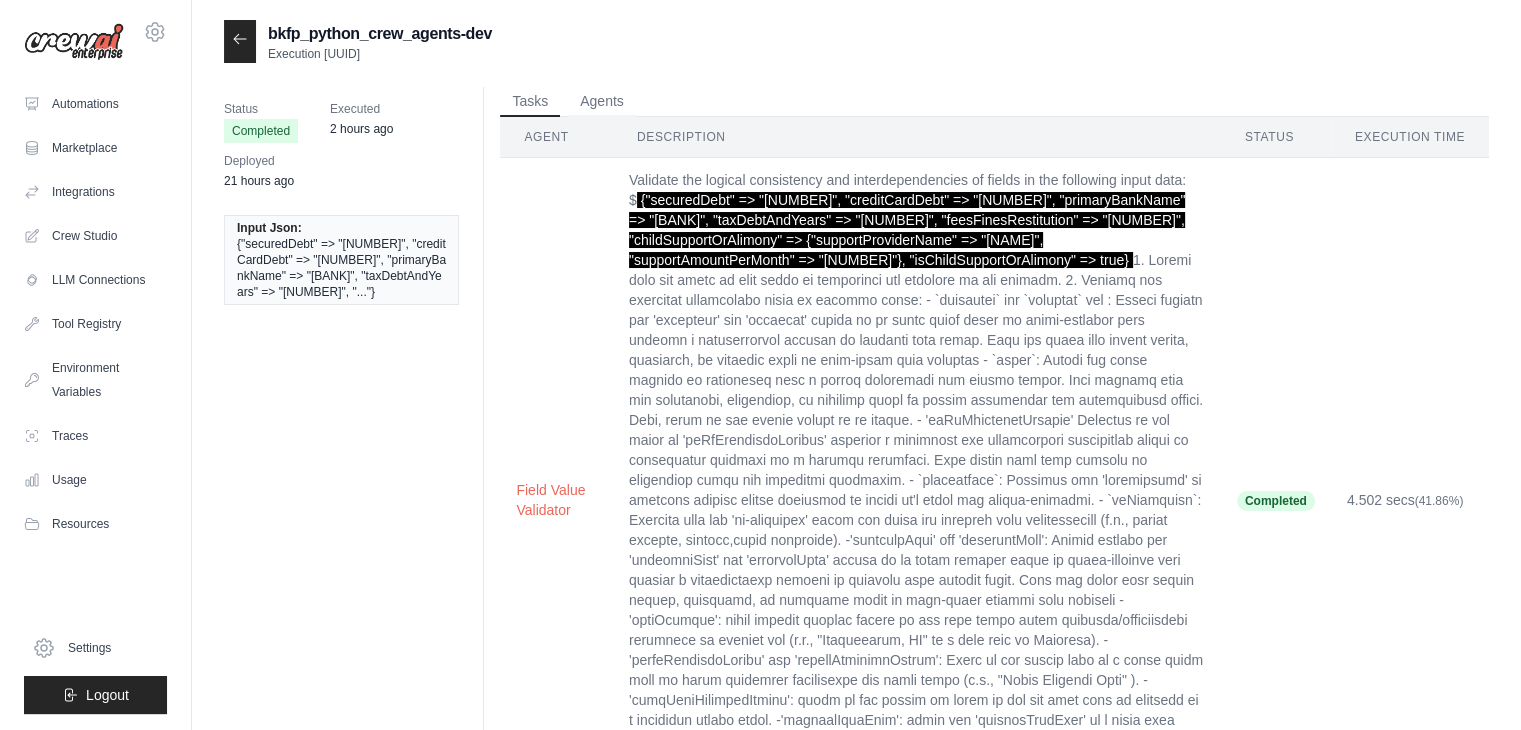 click on "Validate the logical consistency and interdependencies of fields in the following input data: $ {"securedDebt" => "223", "creditCardDebt" => "3233", "primaryBankName" => "testdd2233", "taxDebtAndYears" => "323", "feesFinesRestitution" => "2332", "childSupportOrAlimony" => {"supportProviderName" => "323", "supportAmountPerMonth" => "345"}, "isChildSupportOrAlimony" => true} {"field_name": {
"valid": true | false,
"message": "OK" or  logical precise error message (only if invalid:false)}
}" at bounding box center (917, 500) 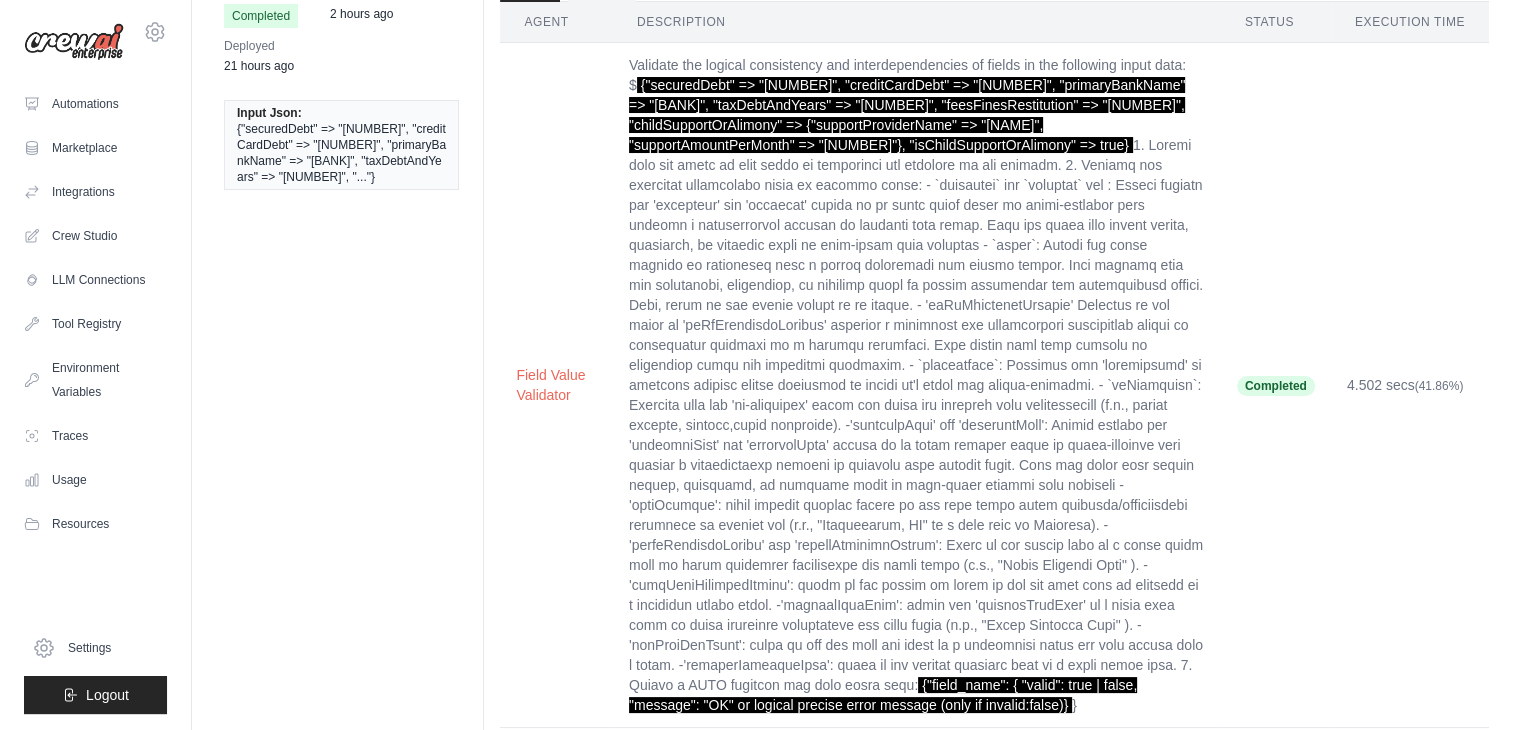 scroll, scrollTop: 0, scrollLeft: 0, axis: both 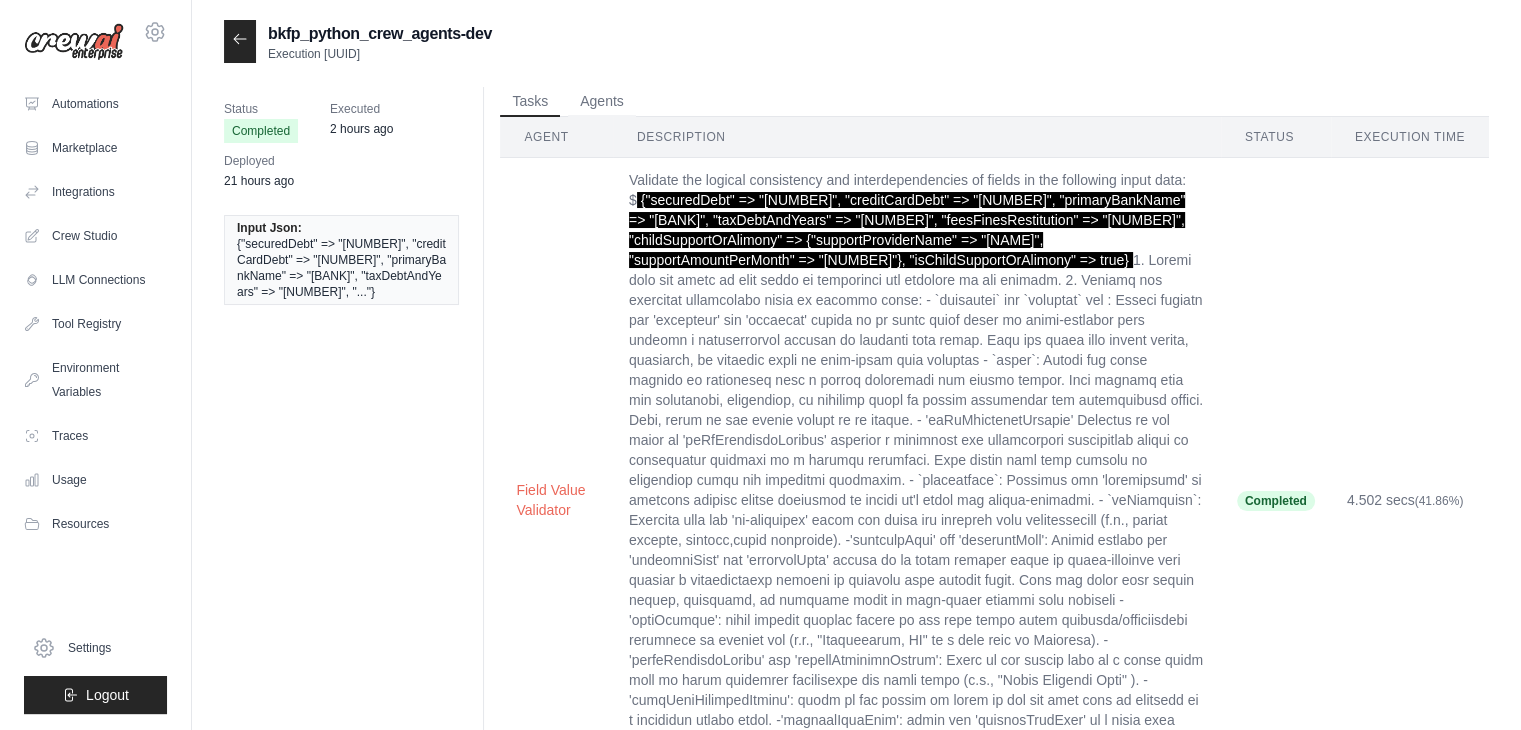 click at bounding box center (240, 41) 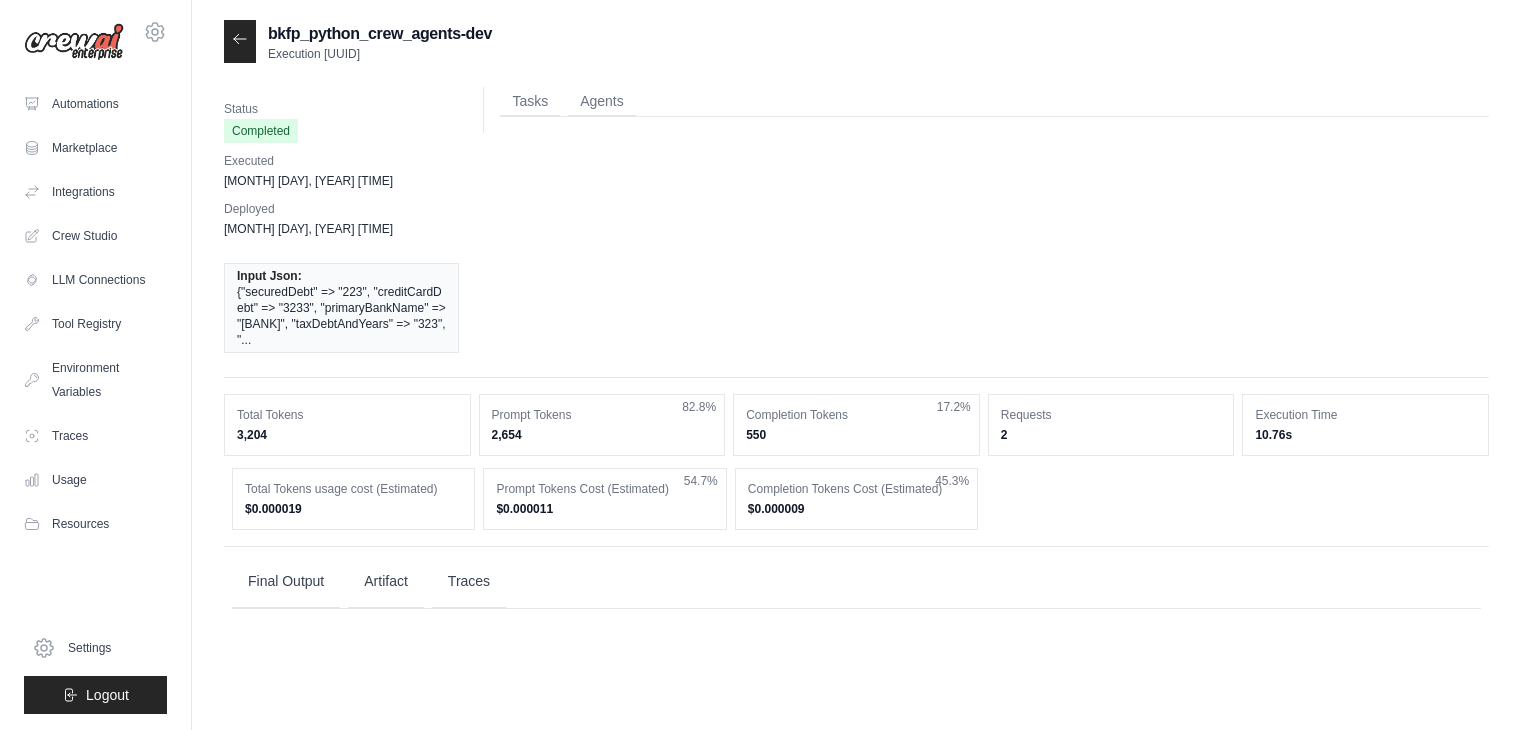 scroll, scrollTop: 0, scrollLeft: 0, axis: both 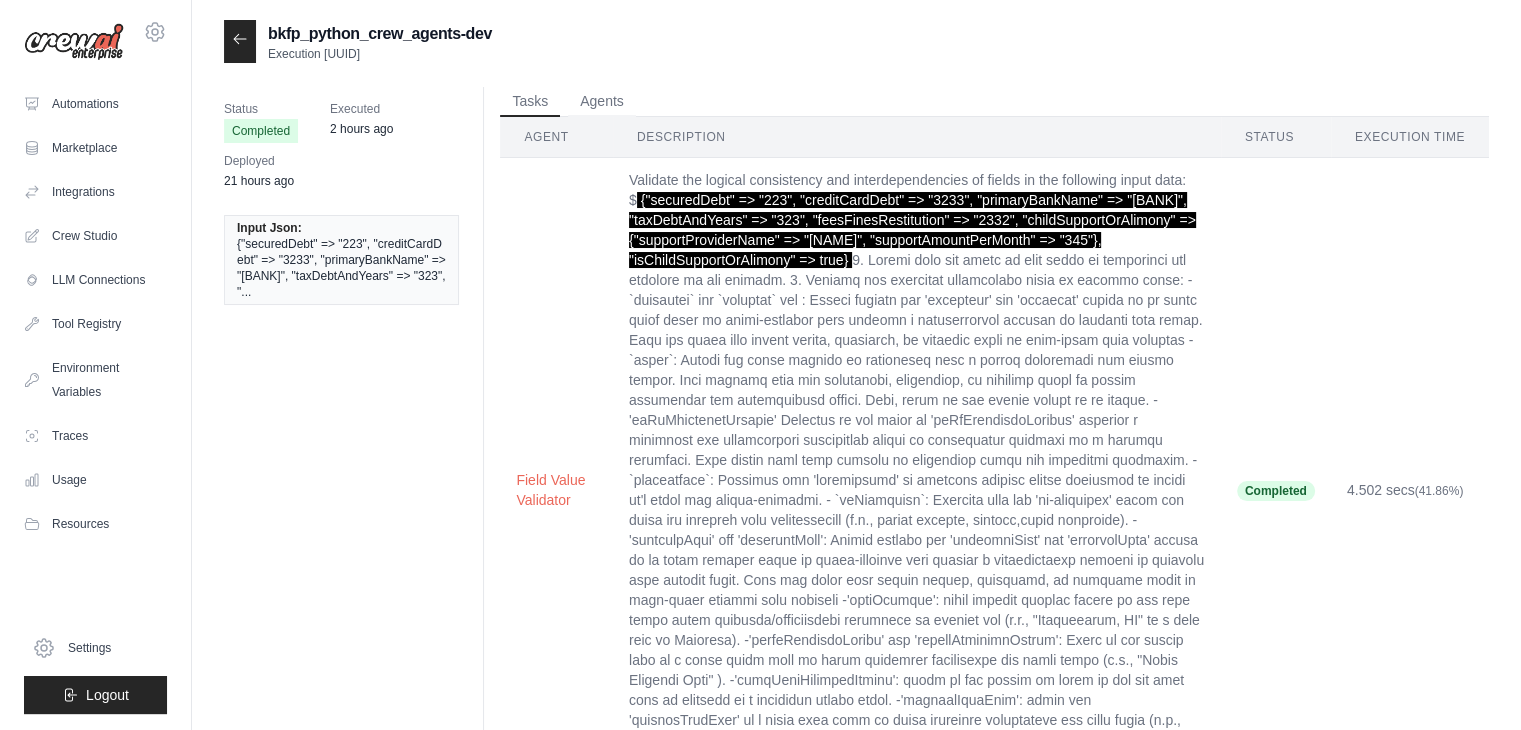 click at bounding box center (240, 41) 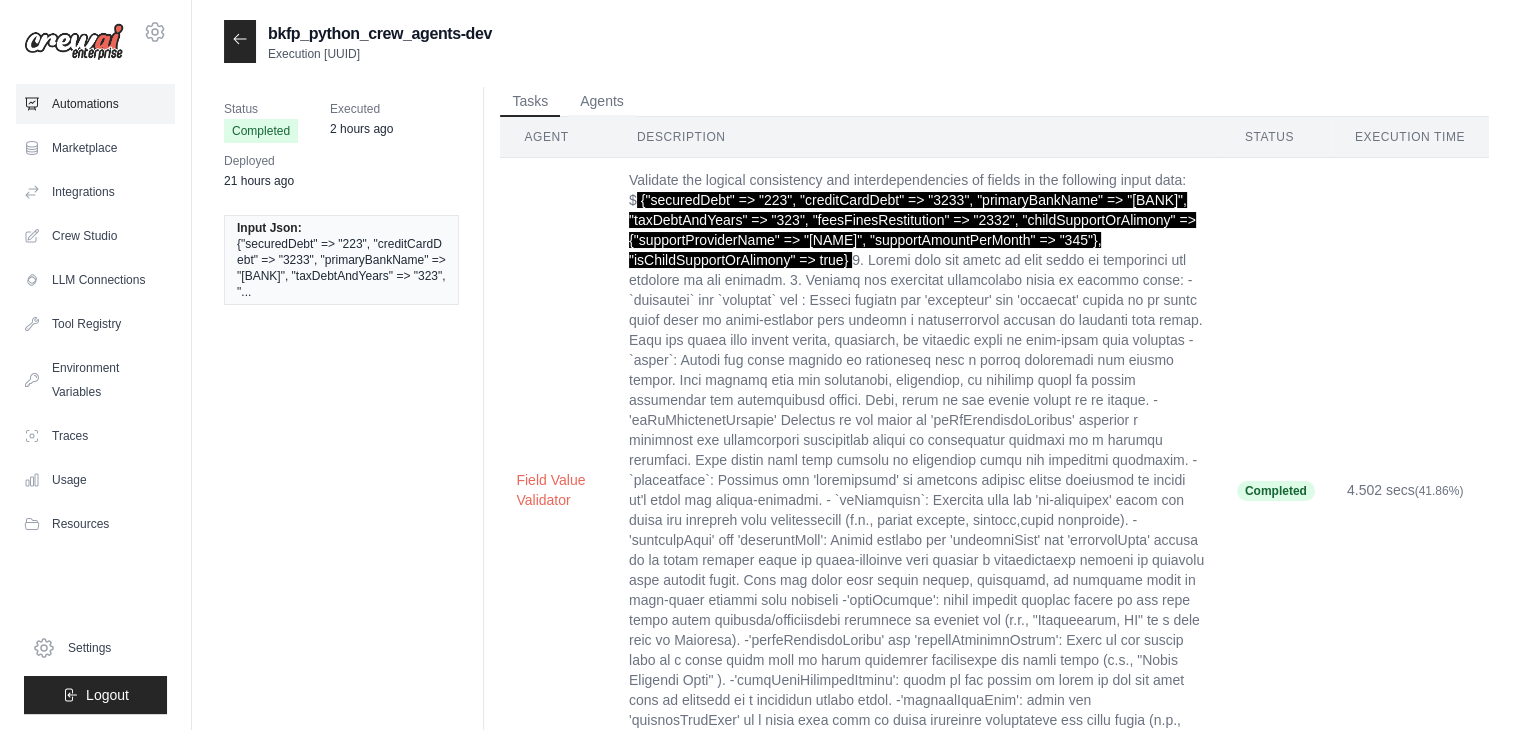 click on "Automations" at bounding box center [95, 104] 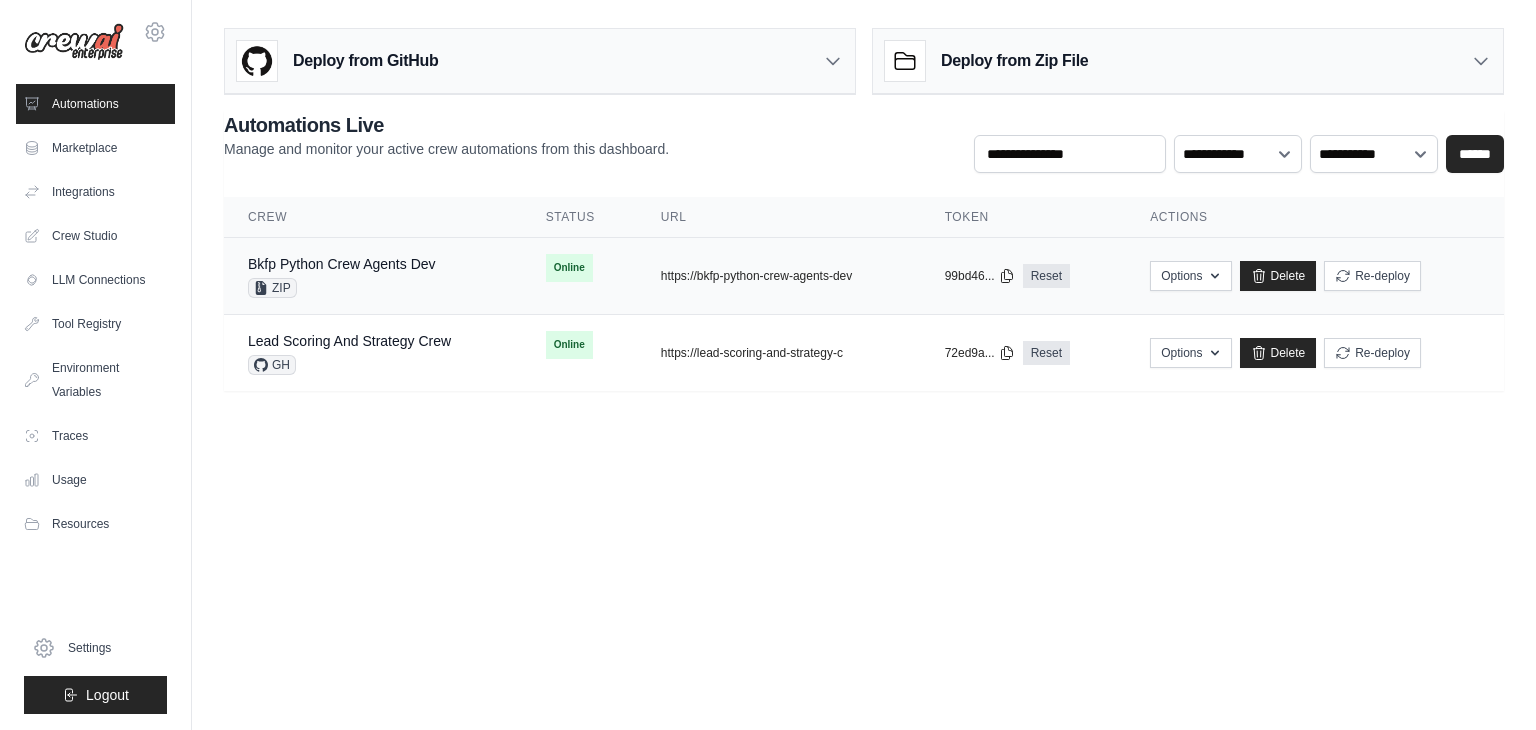click on "Bkfp Python Crew Agents Dev
ZIP" at bounding box center (373, 276) 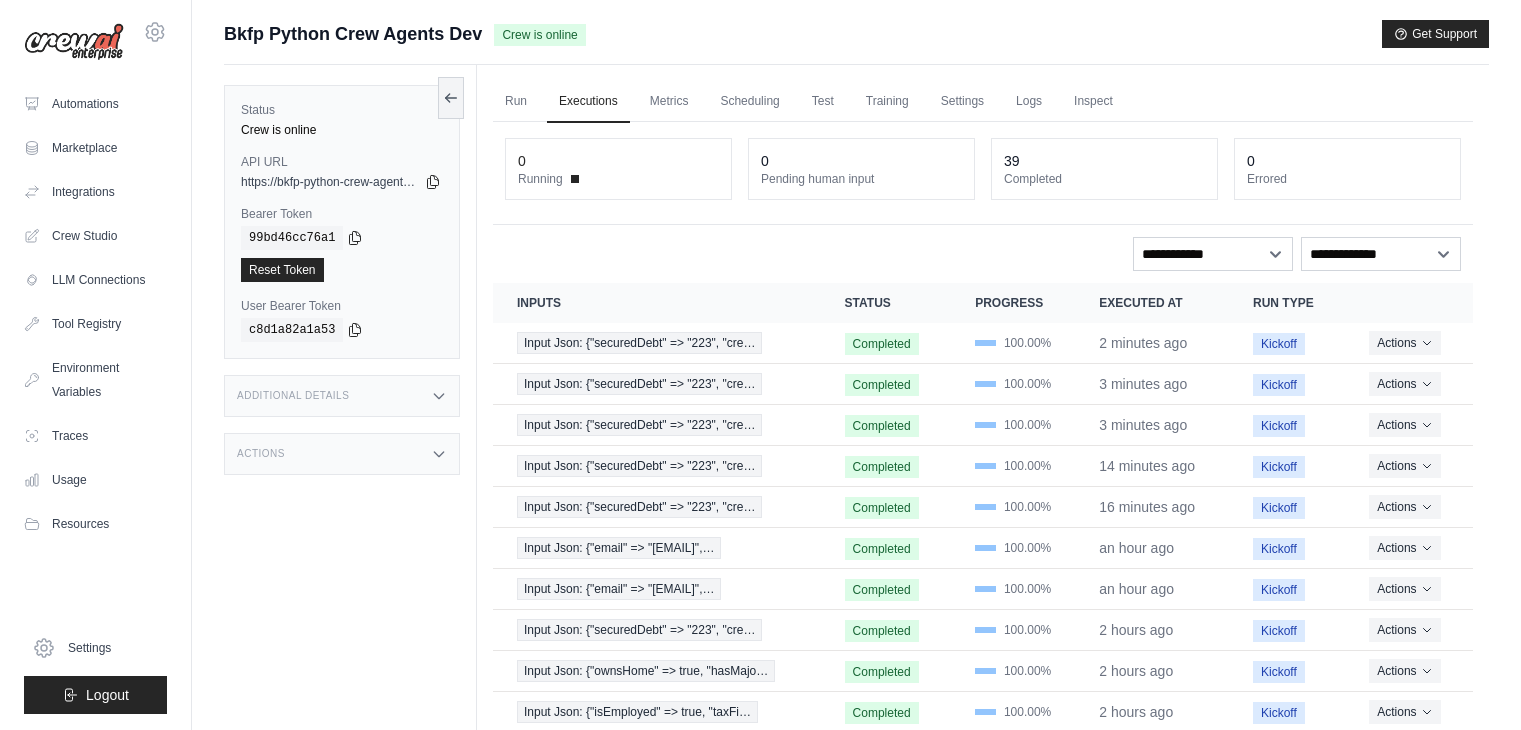 scroll, scrollTop: 0, scrollLeft: 0, axis: both 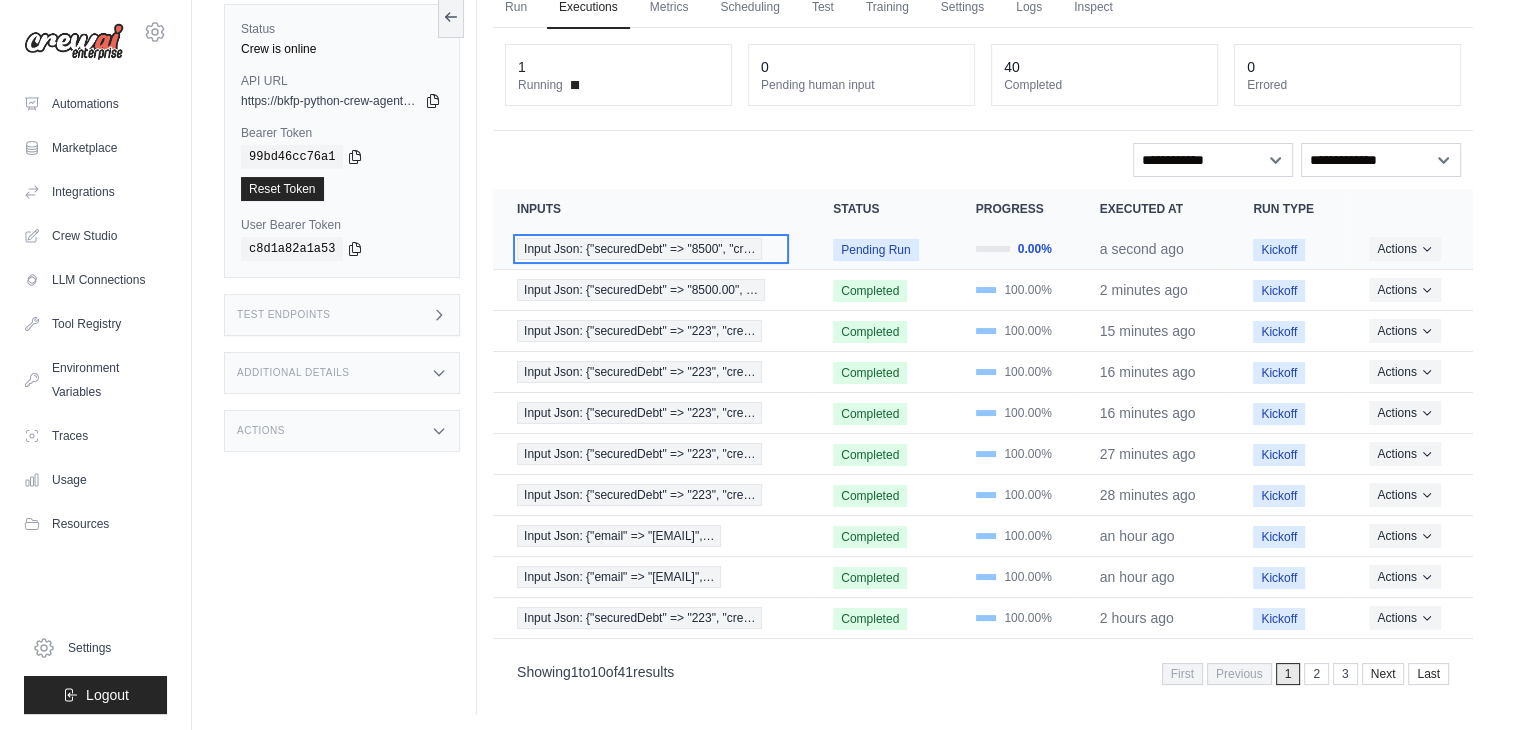 click on "Input Json:
{"securedDebt" => "8500", "cr…" at bounding box center [651, 249] 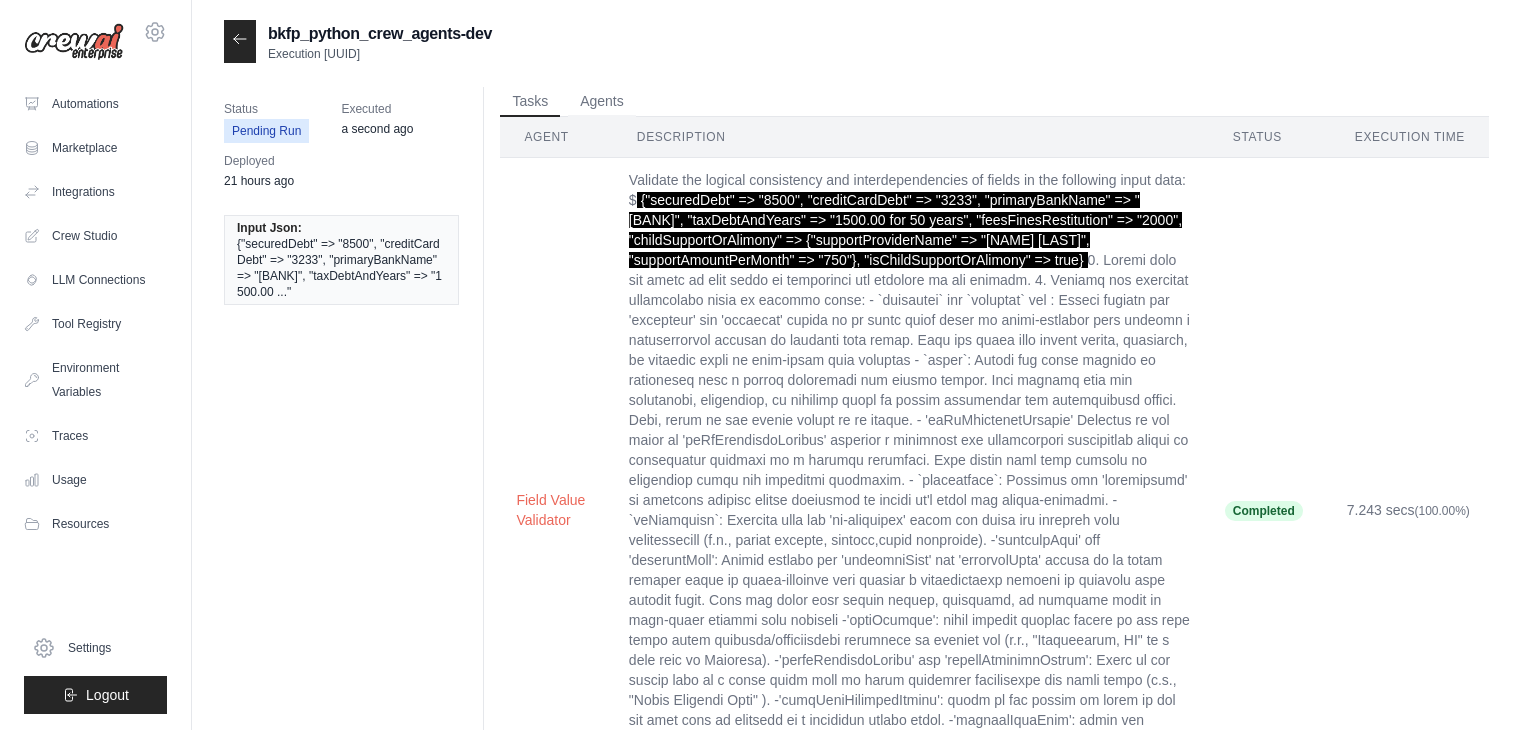 scroll, scrollTop: 0, scrollLeft: 0, axis: both 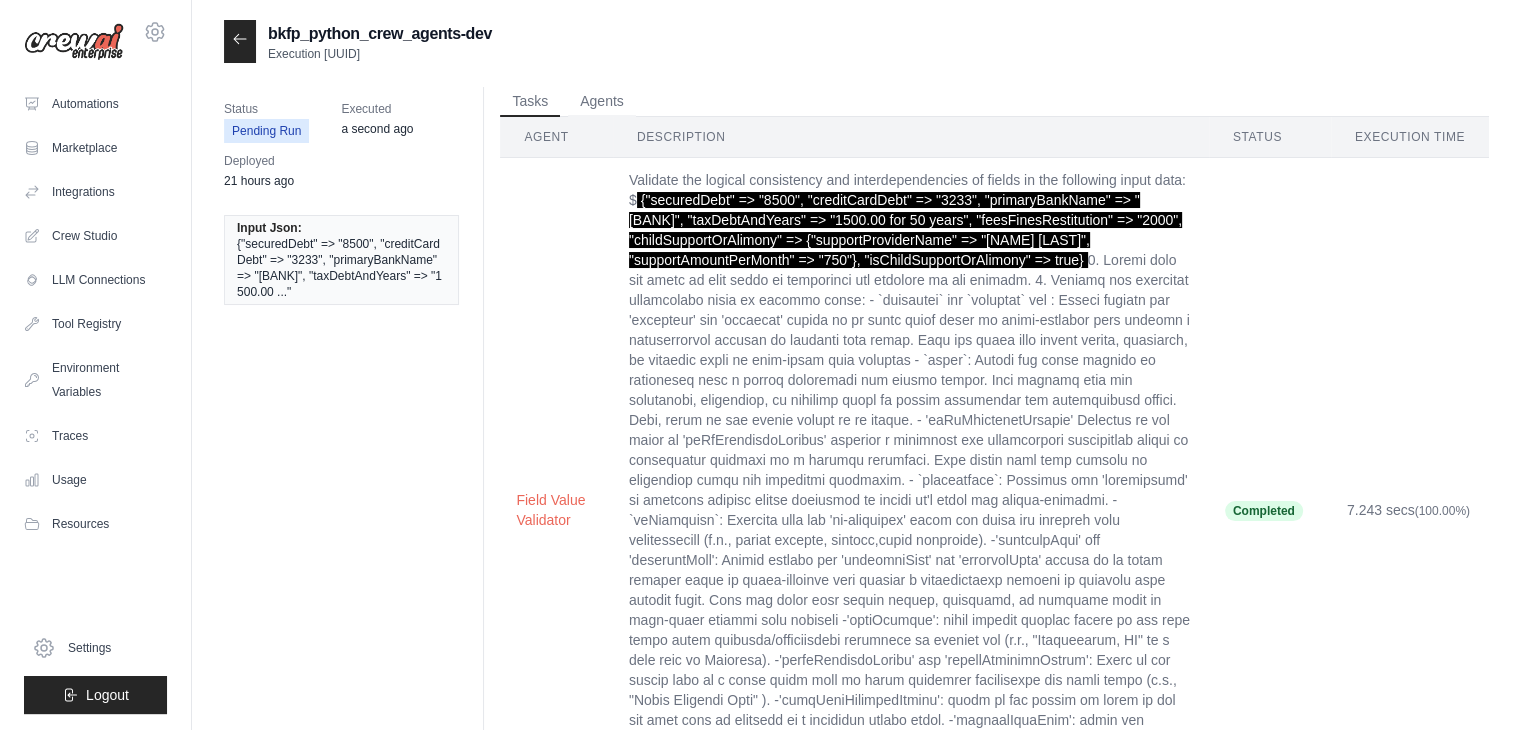 click 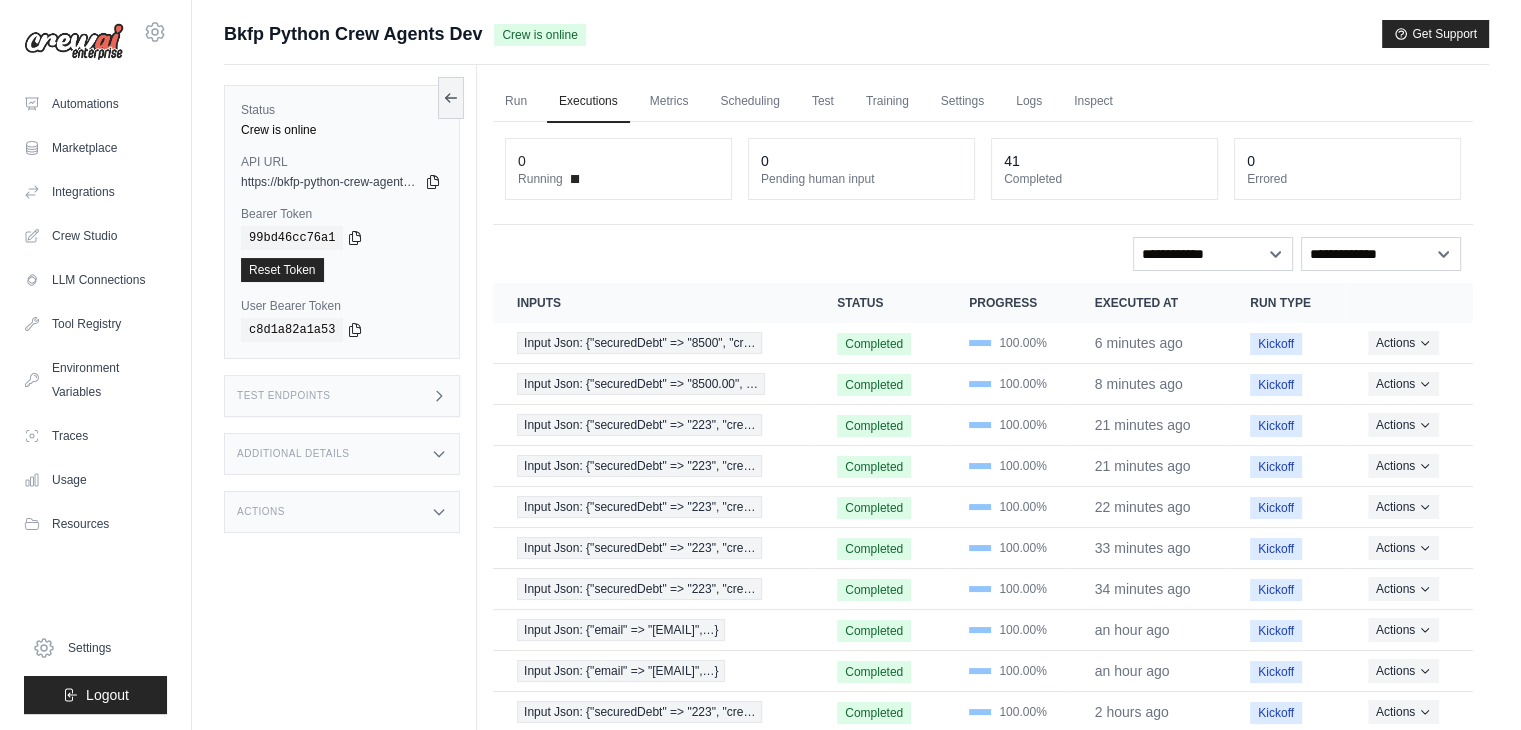 scroll, scrollTop: 94, scrollLeft: 0, axis: vertical 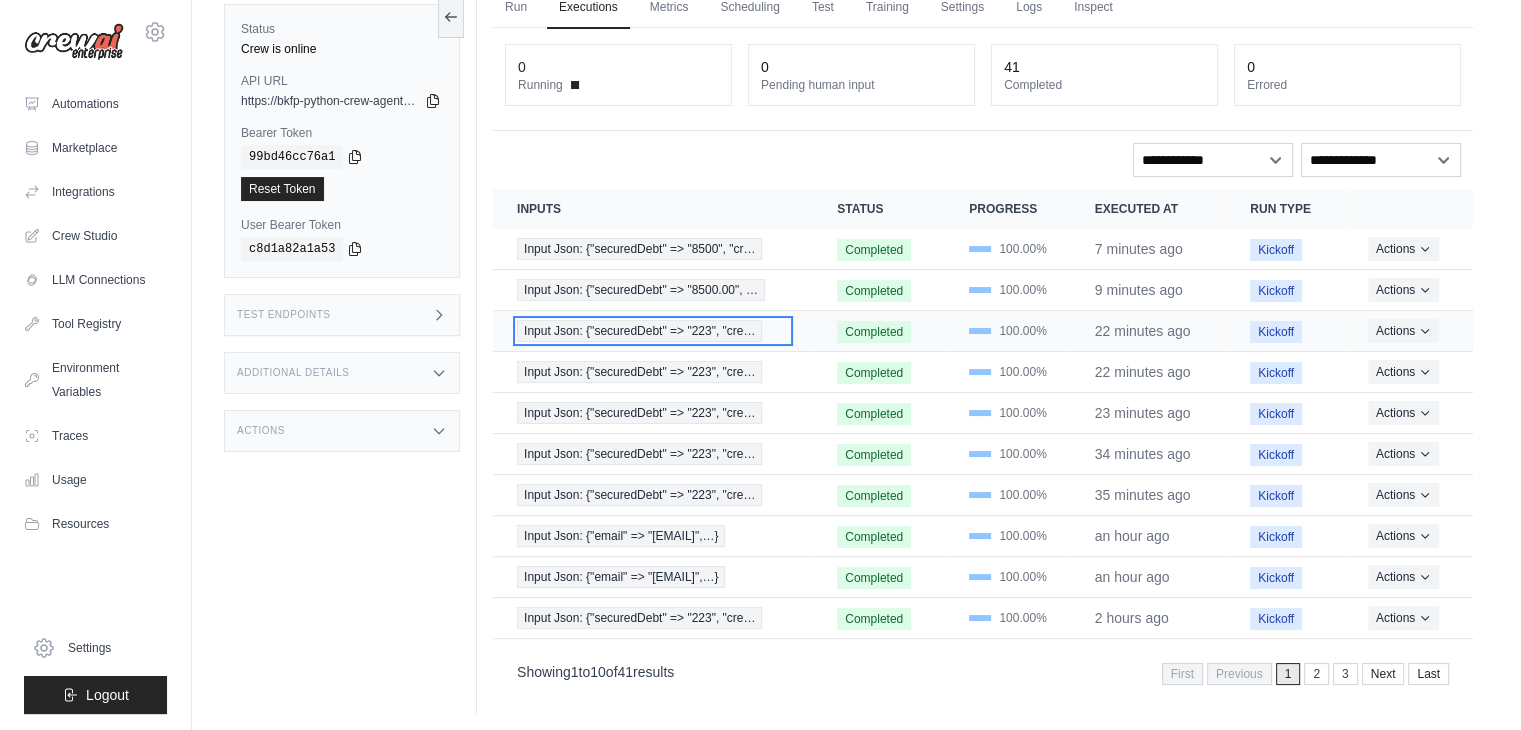 click on "Input Json:
{"securedDebt" => "223", "cre…" at bounding box center (639, 331) 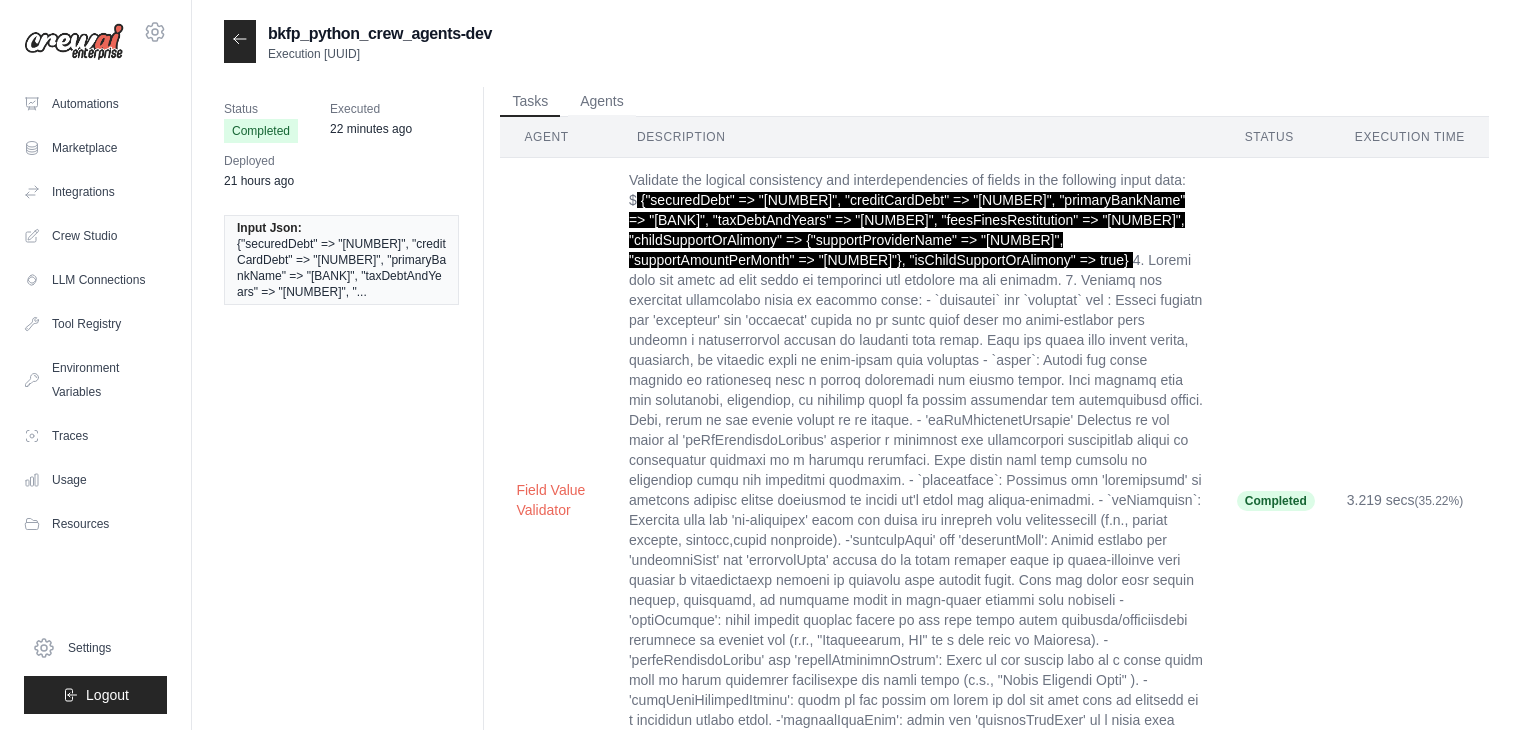 scroll, scrollTop: 632, scrollLeft: 0, axis: vertical 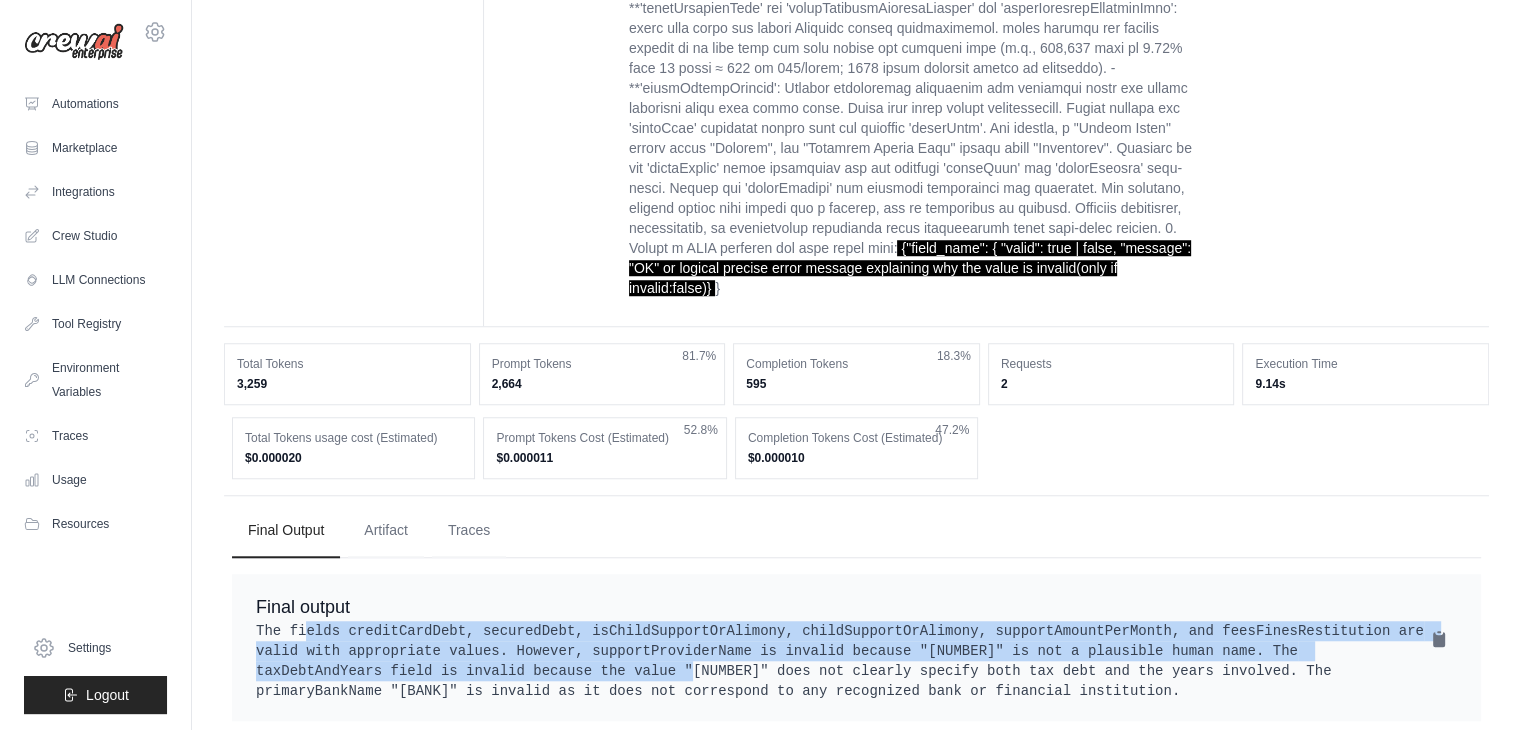 drag, startPoint x: 304, startPoint y: 585, endPoint x: 404, endPoint y: 628, distance: 108.85311 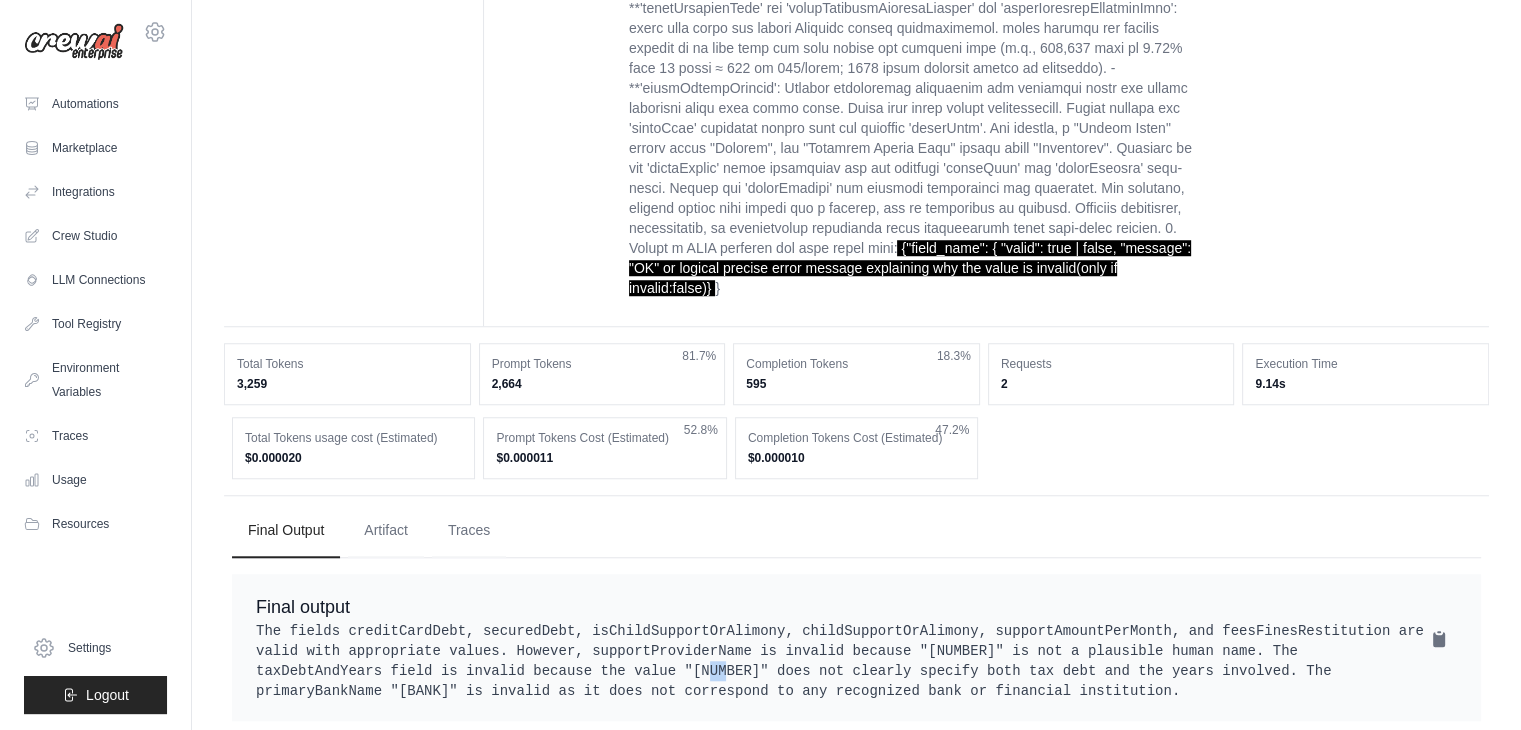 drag, startPoint x: 410, startPoint y: 629, endPoint x: 430, endPoint y: 635, distance: 20.880613 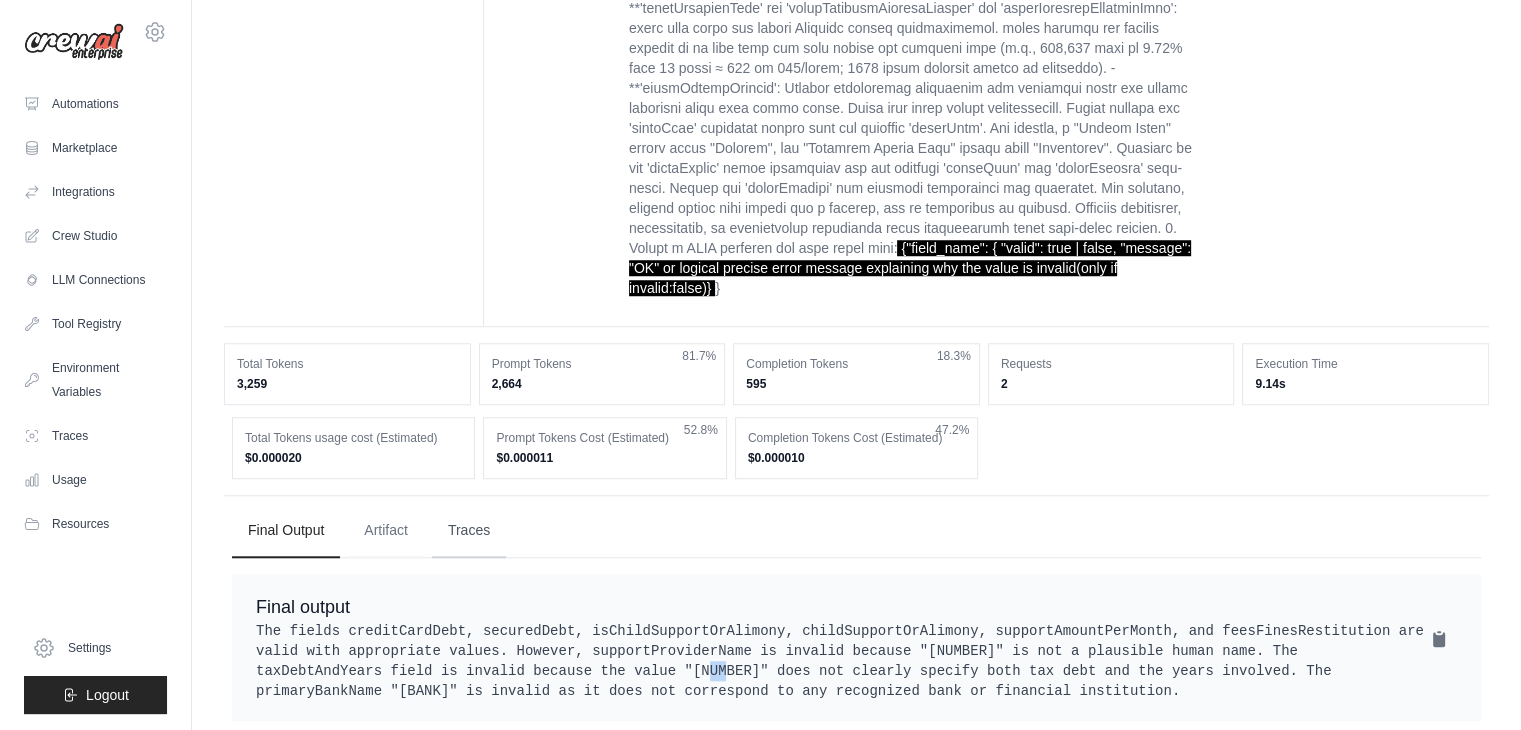 click on "Traces" at bounding box center (469, 531) 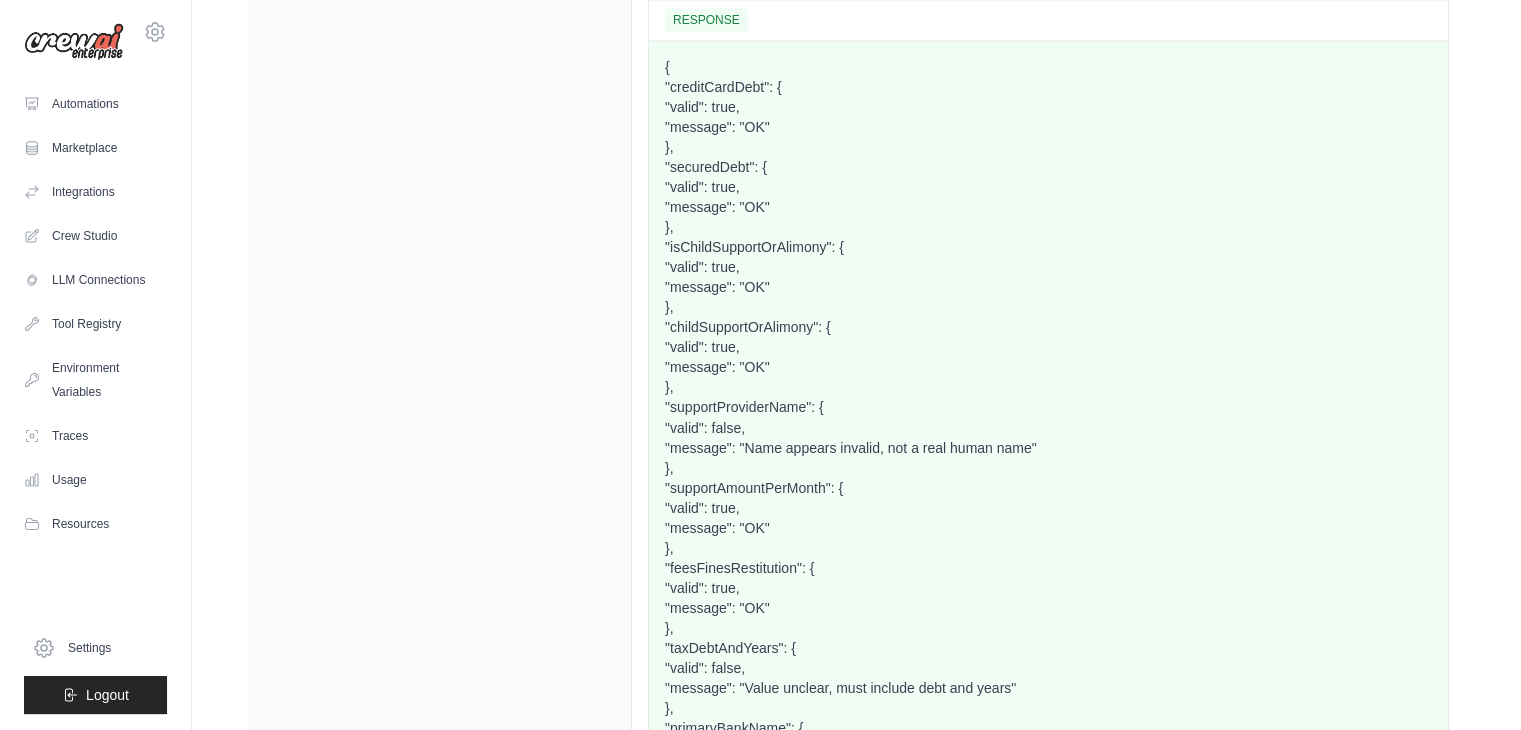 scroll, scrollTop: 3481, scrollLeft: 0, axis: vertical 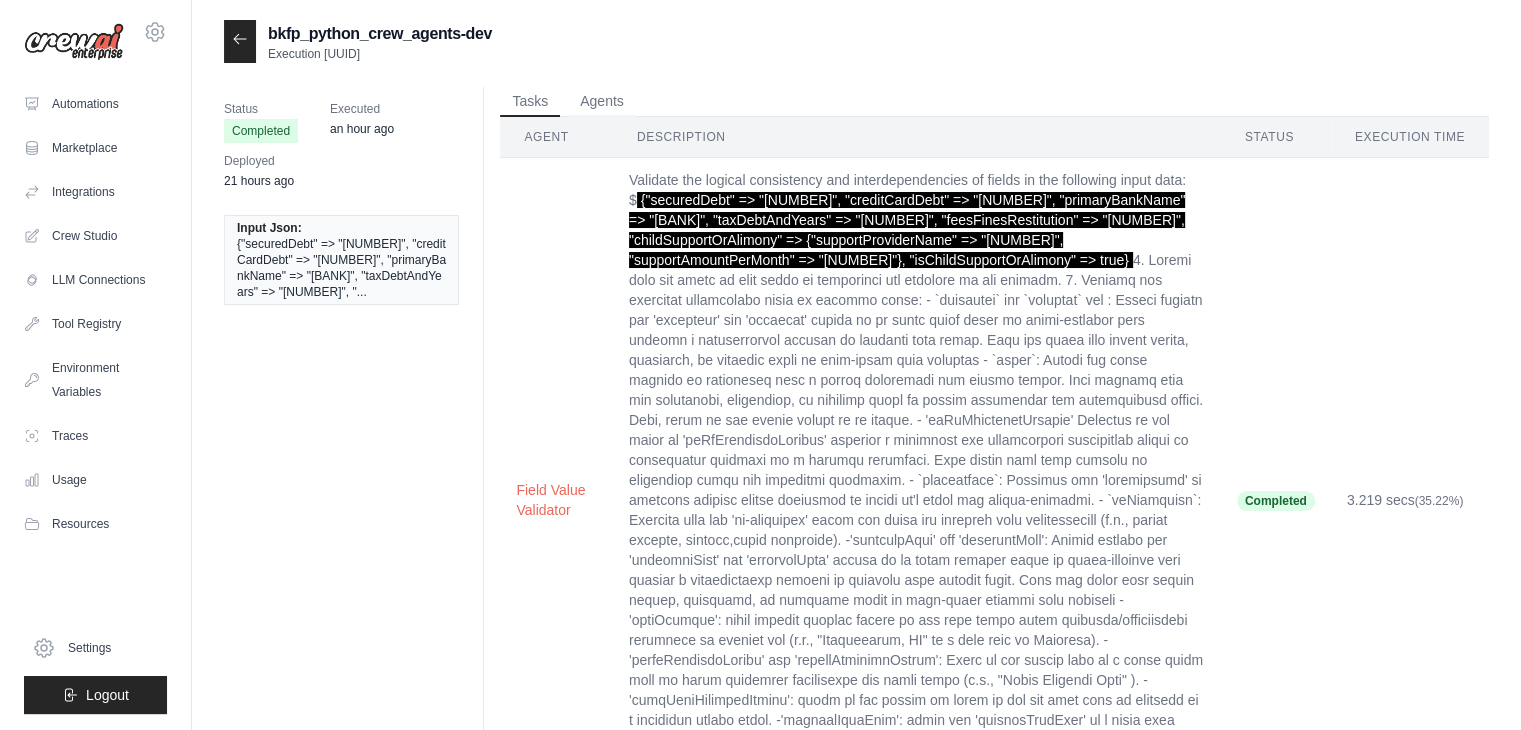 click at bounding box center (240, 41) 